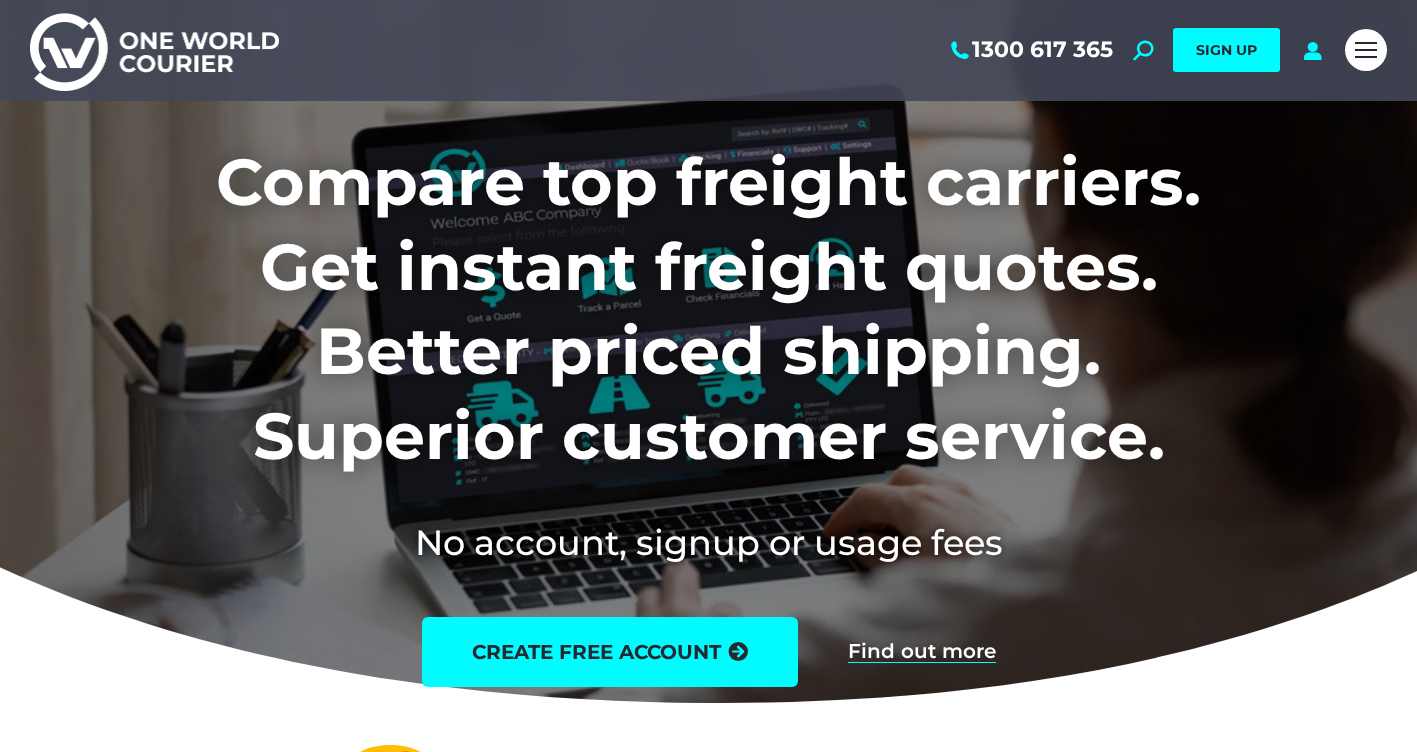 scroll, scrollTop: 0, scrollLeft: 0, axis: both 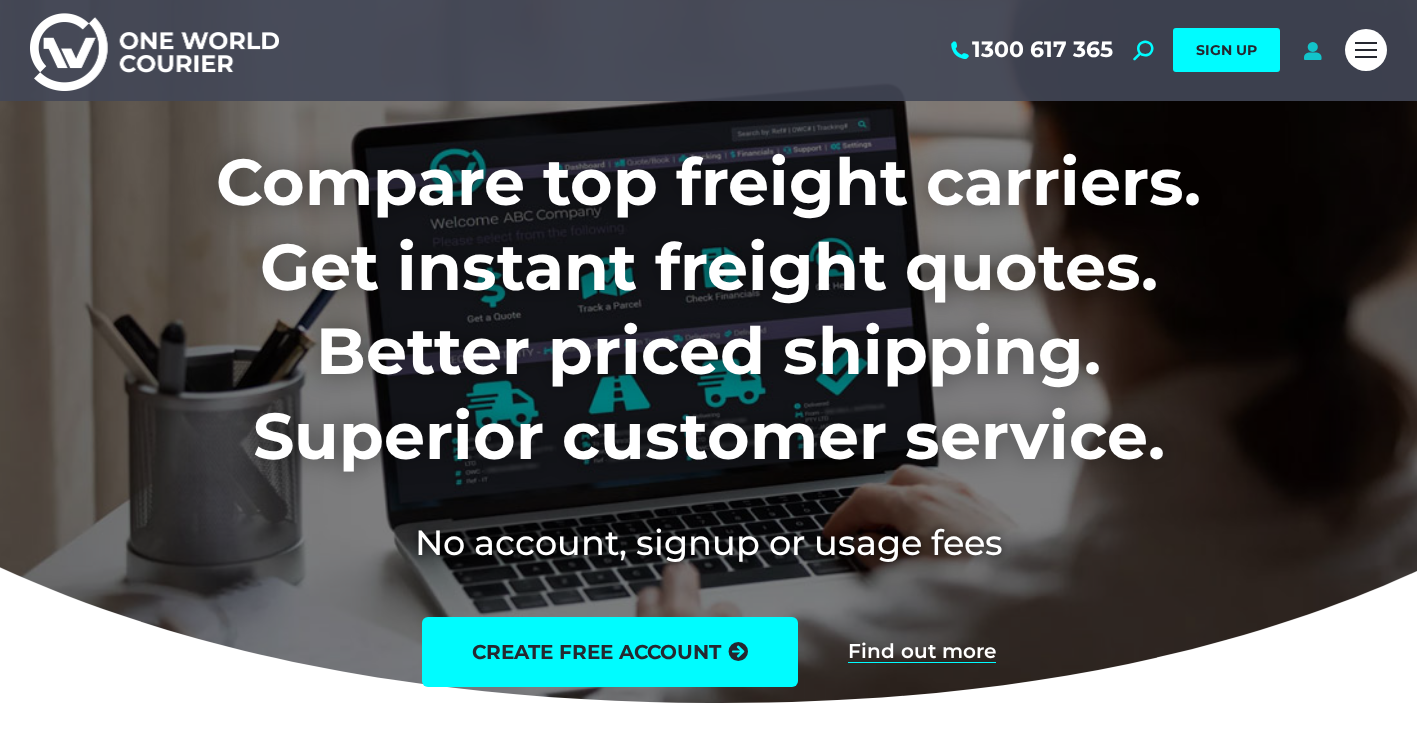 click at bounding box center (1312, 50) 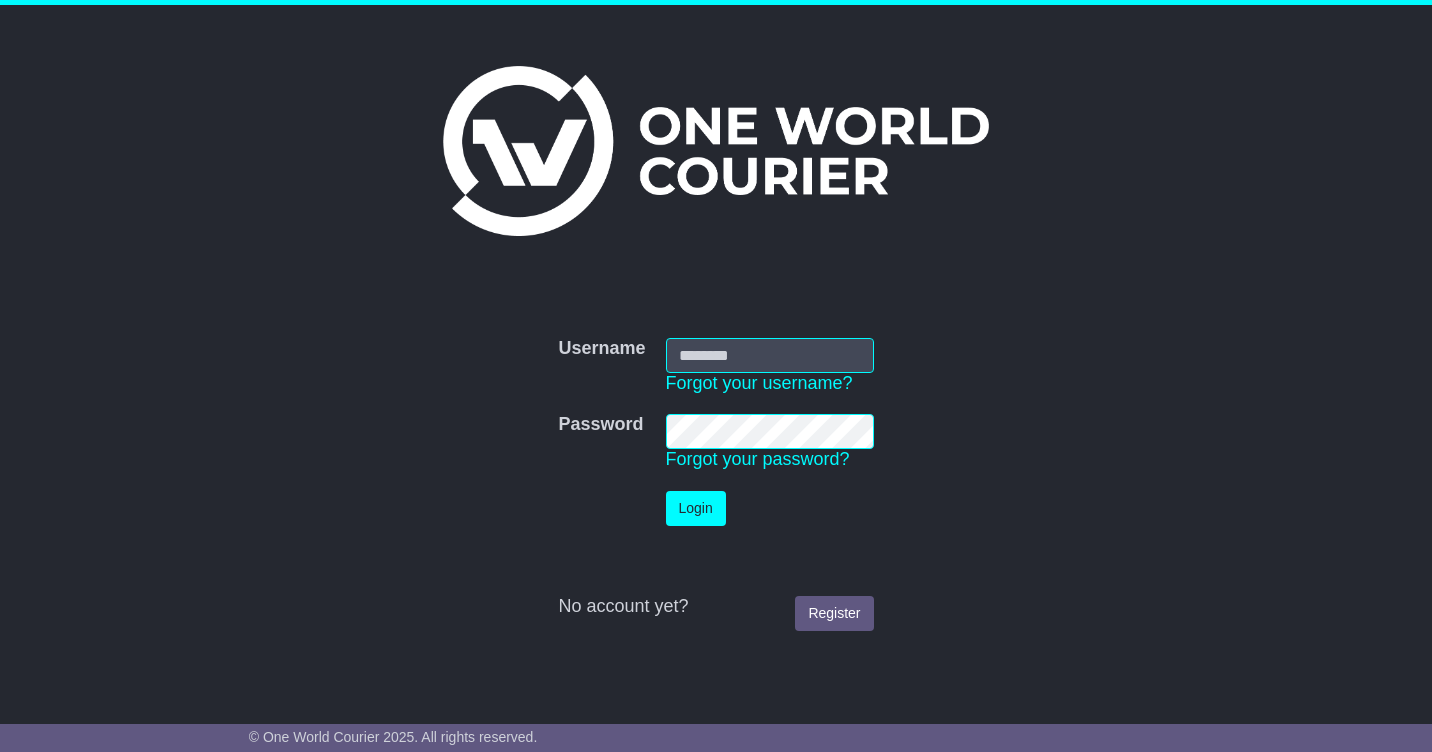 scroll, scrollTop: 0, scrollLeft: 0, axis: both 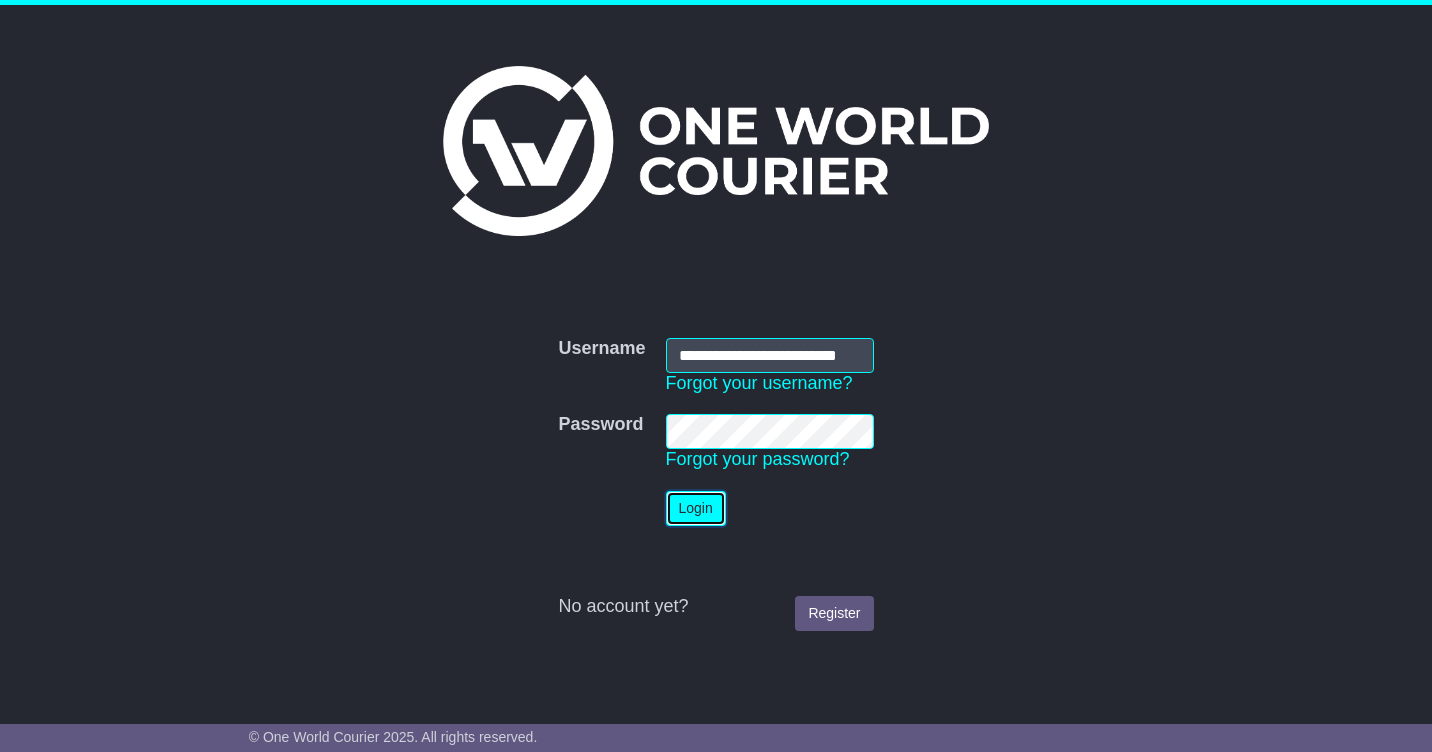click on "Login" at bounding box center [696, 508] 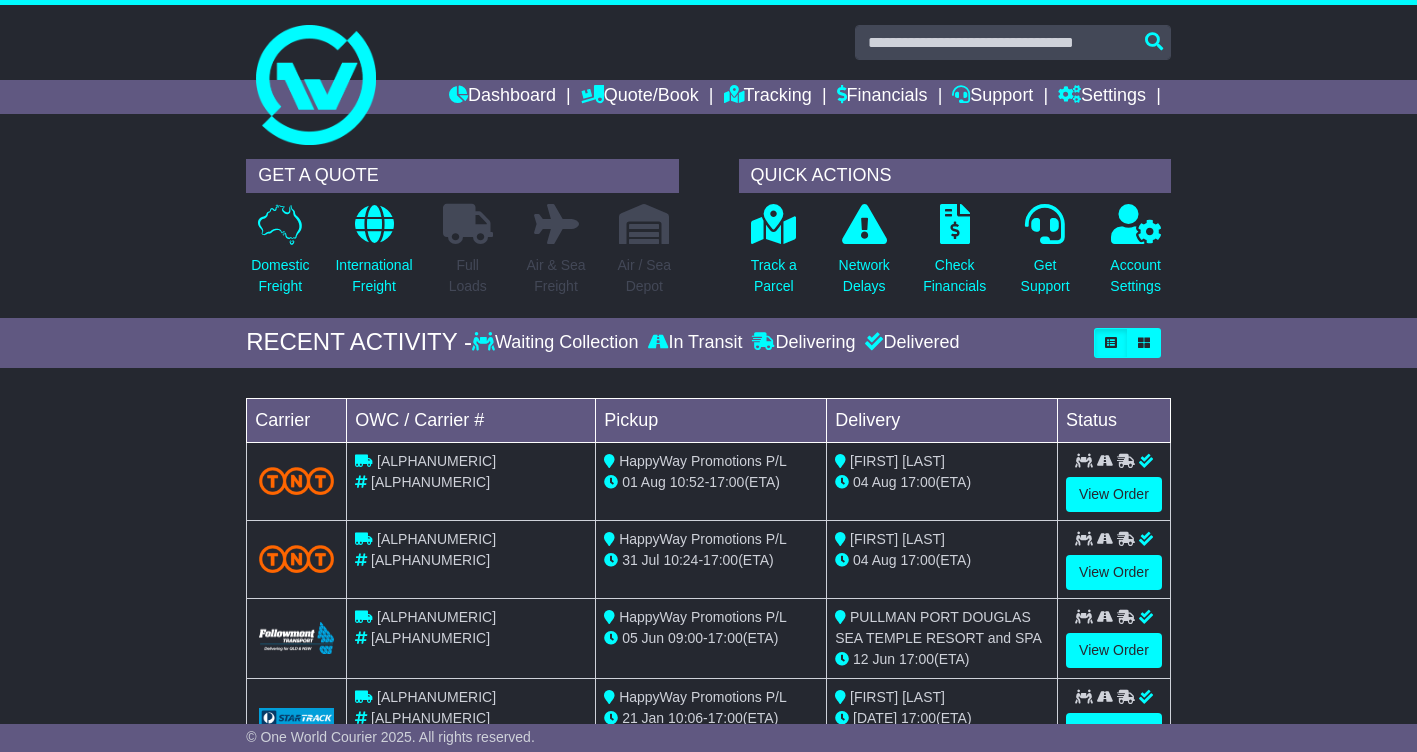 scroll, scrollTop: 0, scrollLeft: 0, axis: both 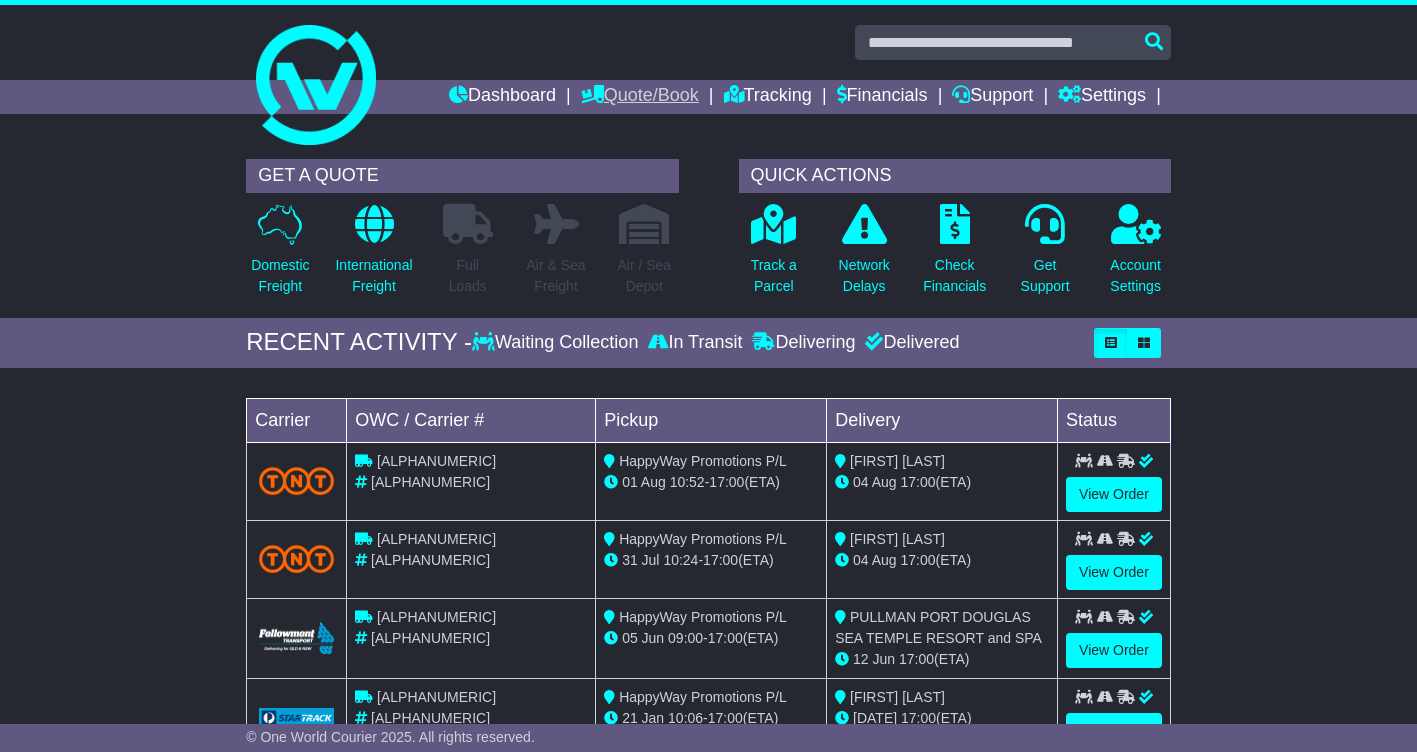 click on "Quote/Book" at bounding box center (640, 97) 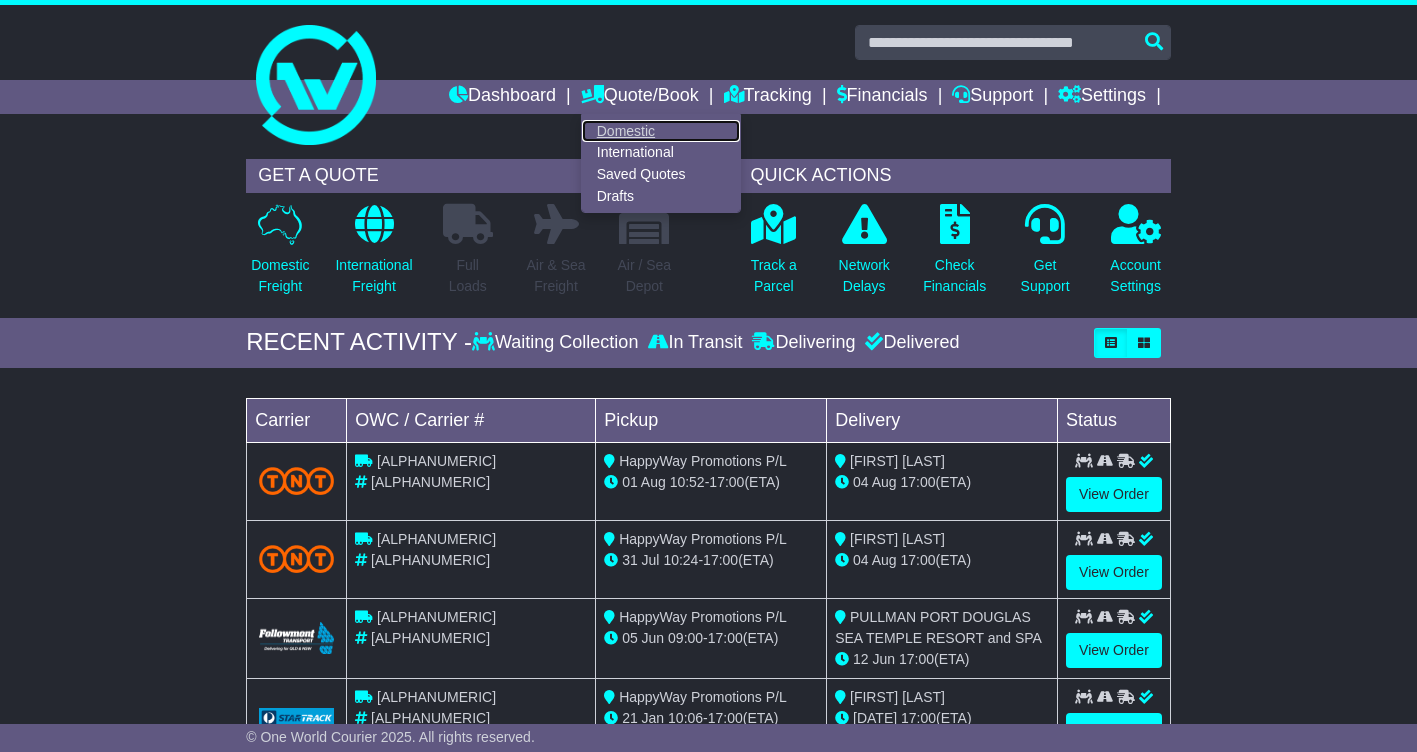 click on "Domestic" at bounding box center [661, 131] 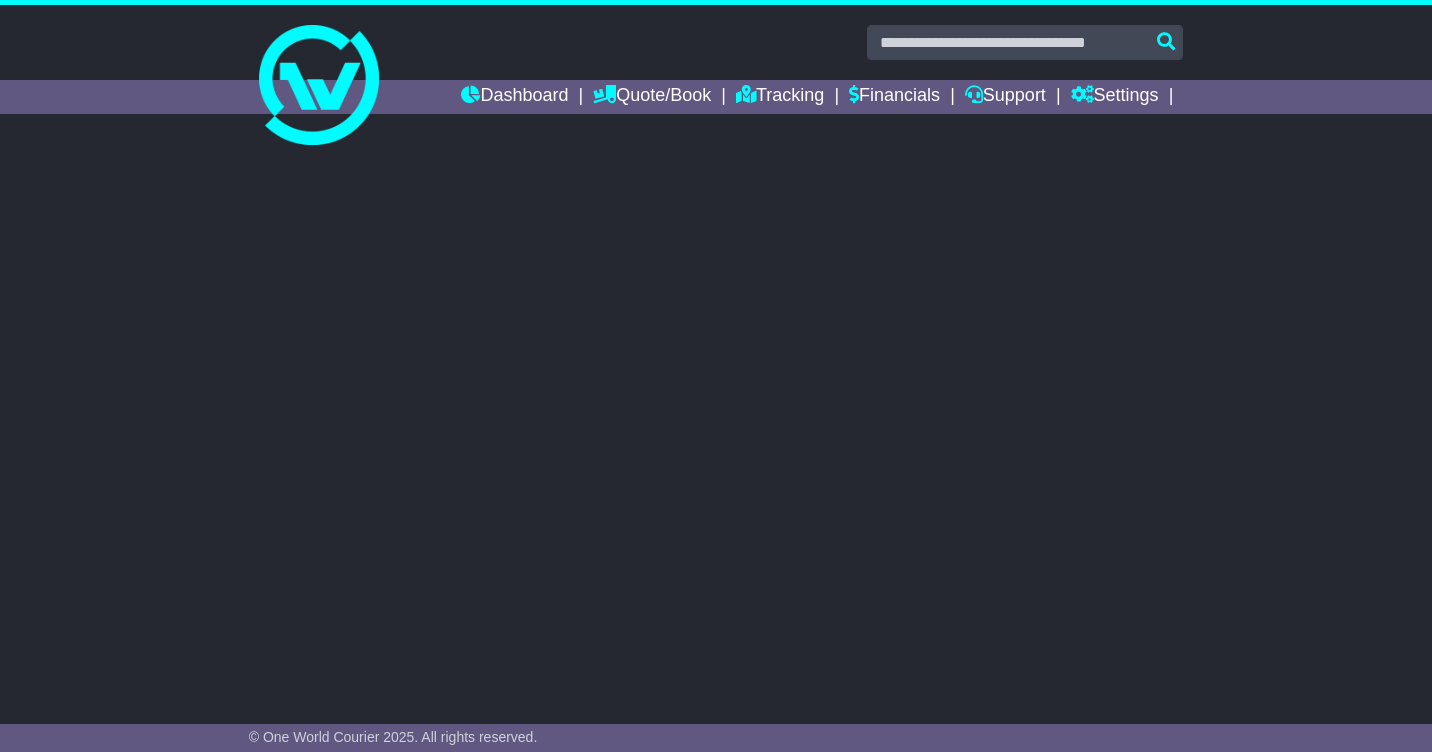 scroll, scrollTop: 0, scrollLeft: 0, axis: both 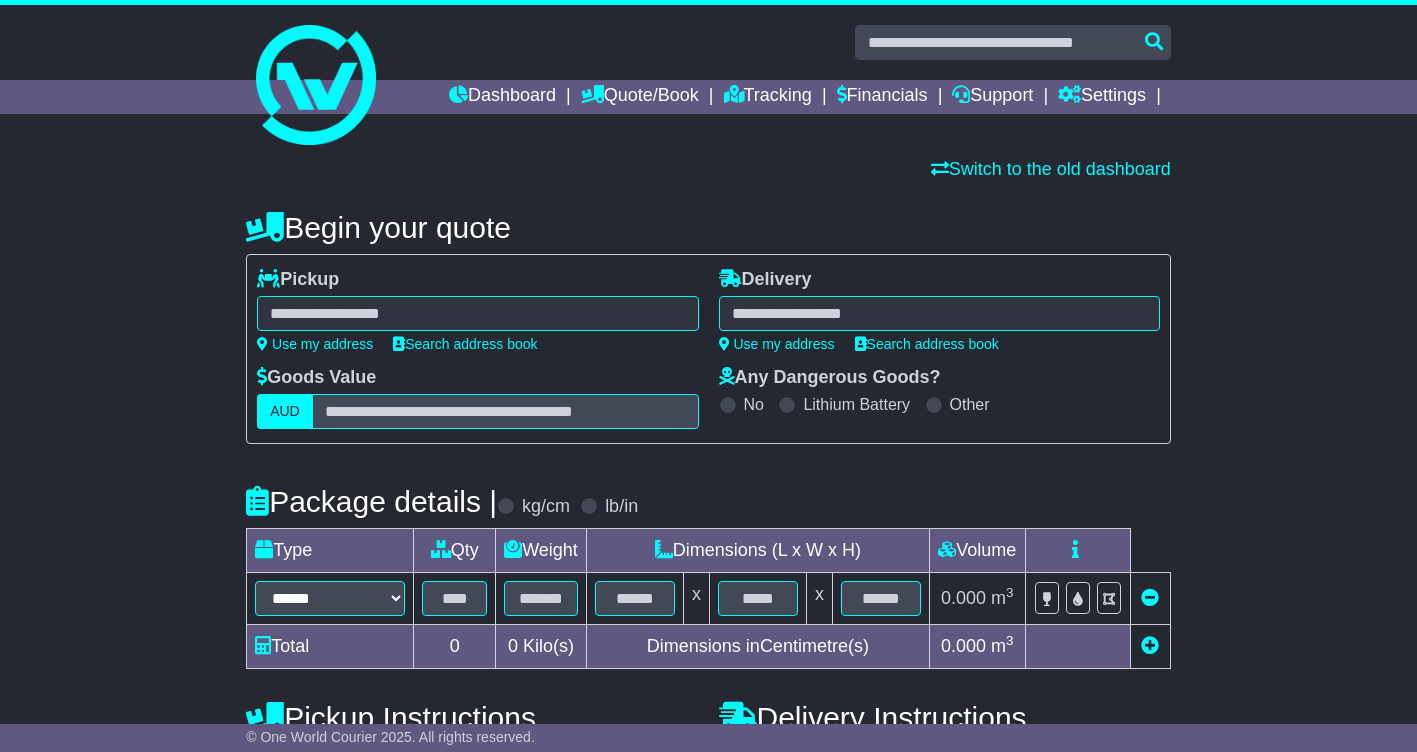 click at bounding box center [477, 313] 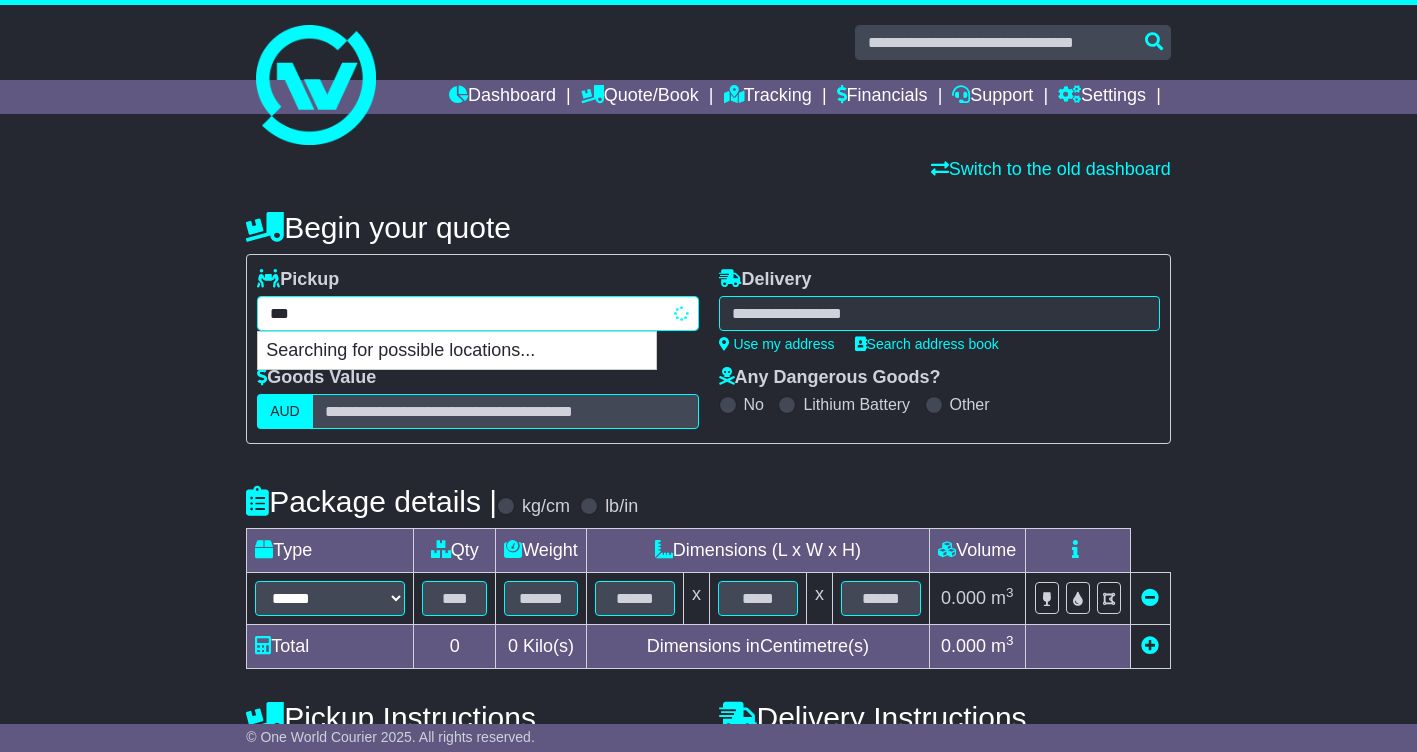 type on "****" 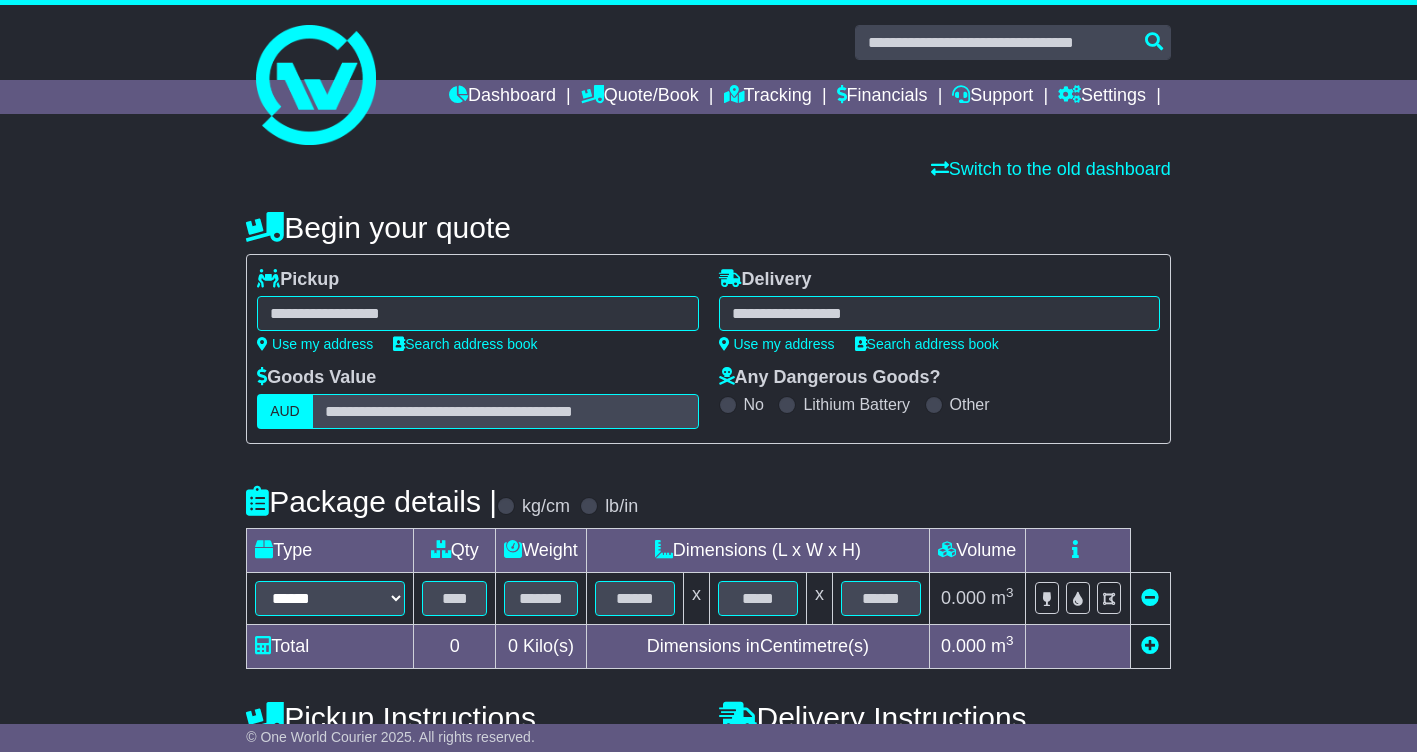 click on "**** 2212 REVESBY 2212 REVESBY HEIGHTS 2212 REVESBY NORTH 2212" at bounding box center [477, 313] 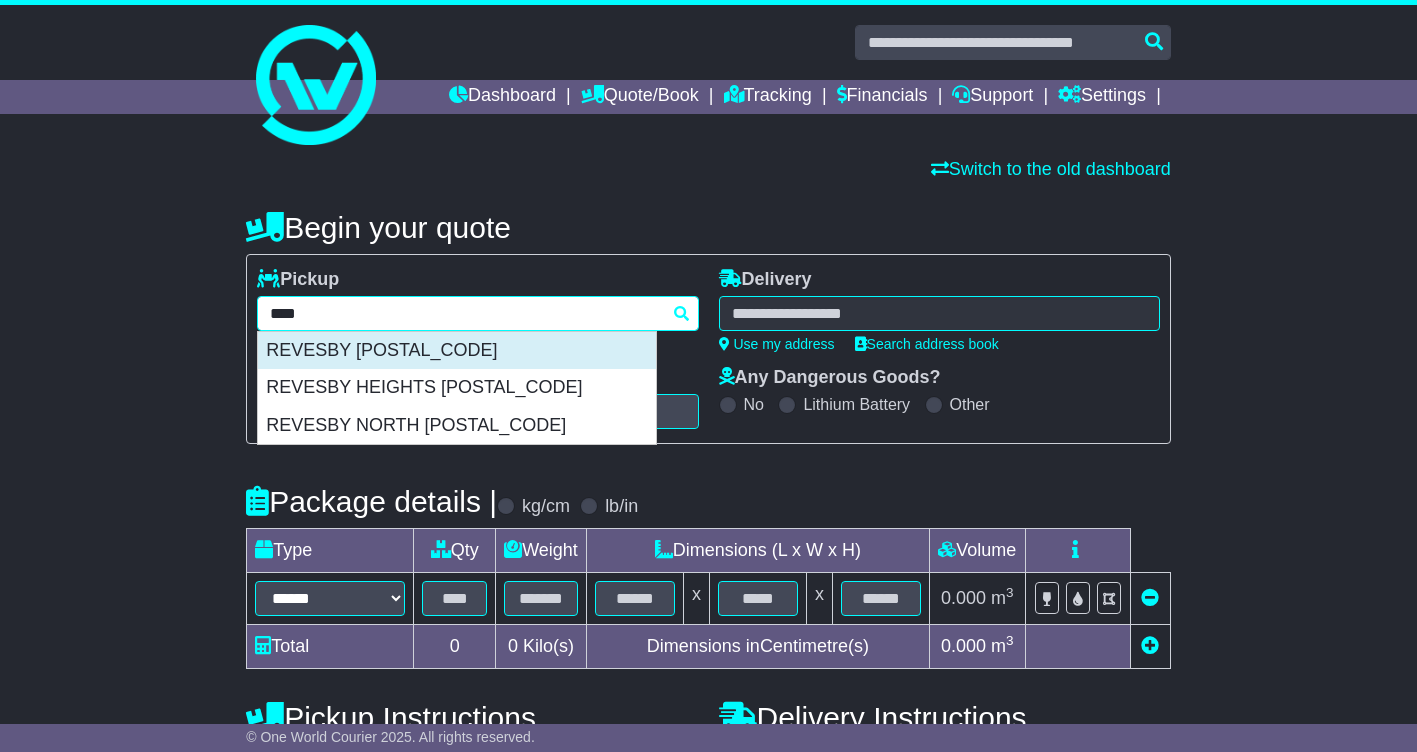 click on "REVESBY 2212" at bounding box center (457, 351) 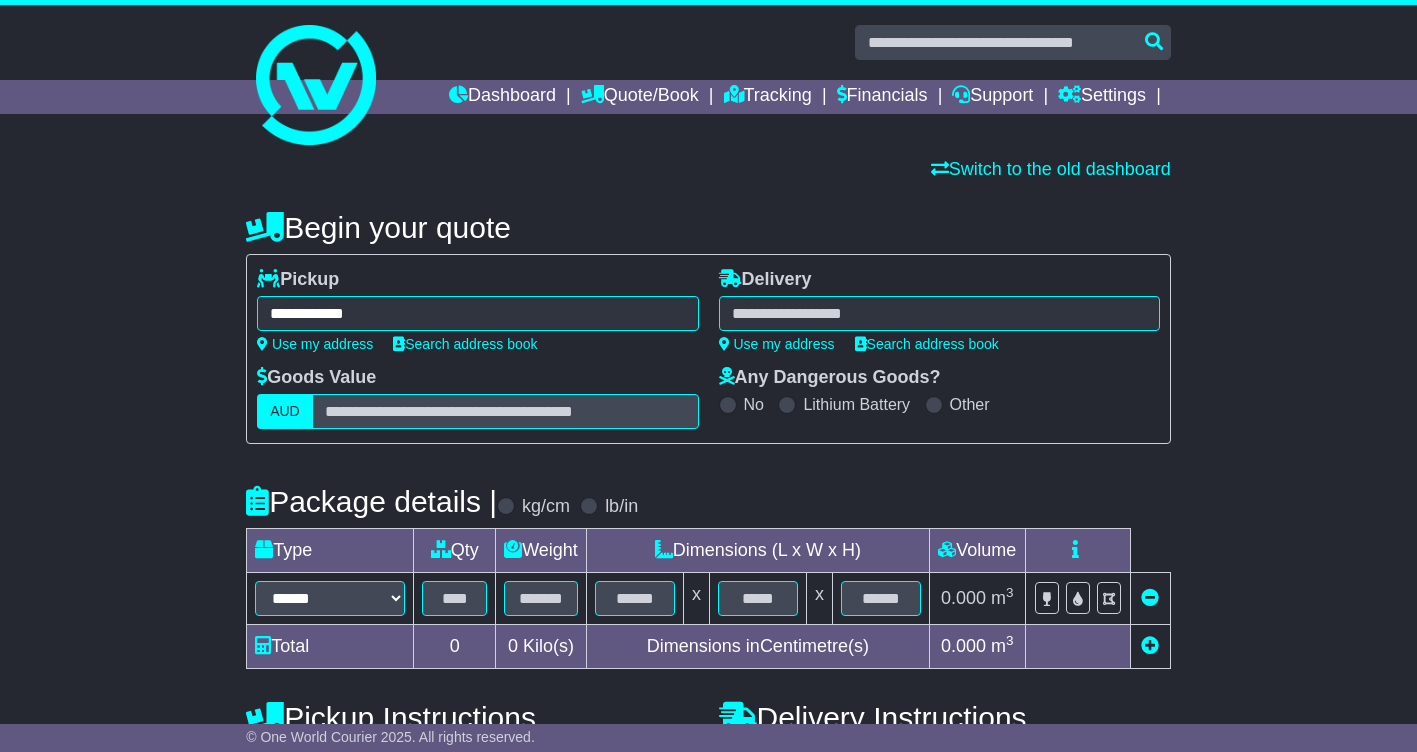 type on "**********" 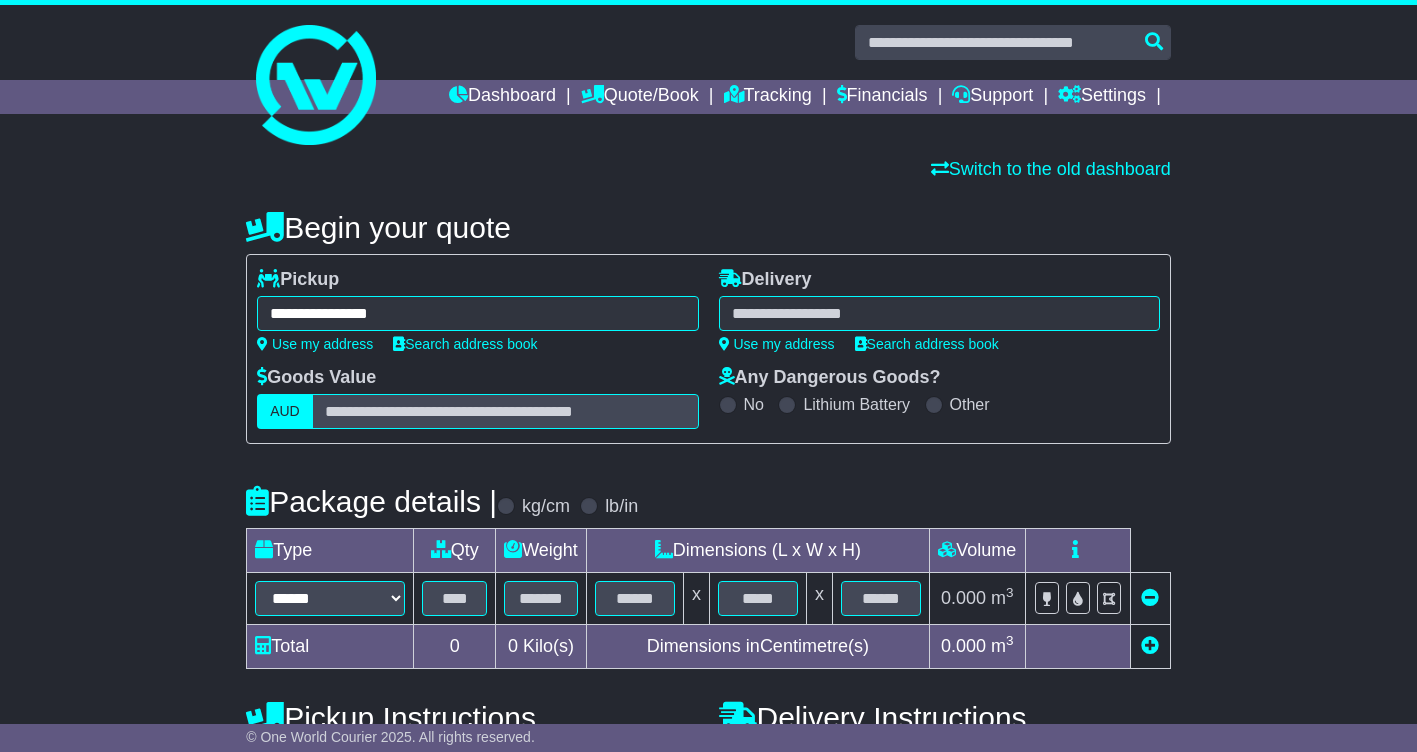 click at bounding box center [939, 313] 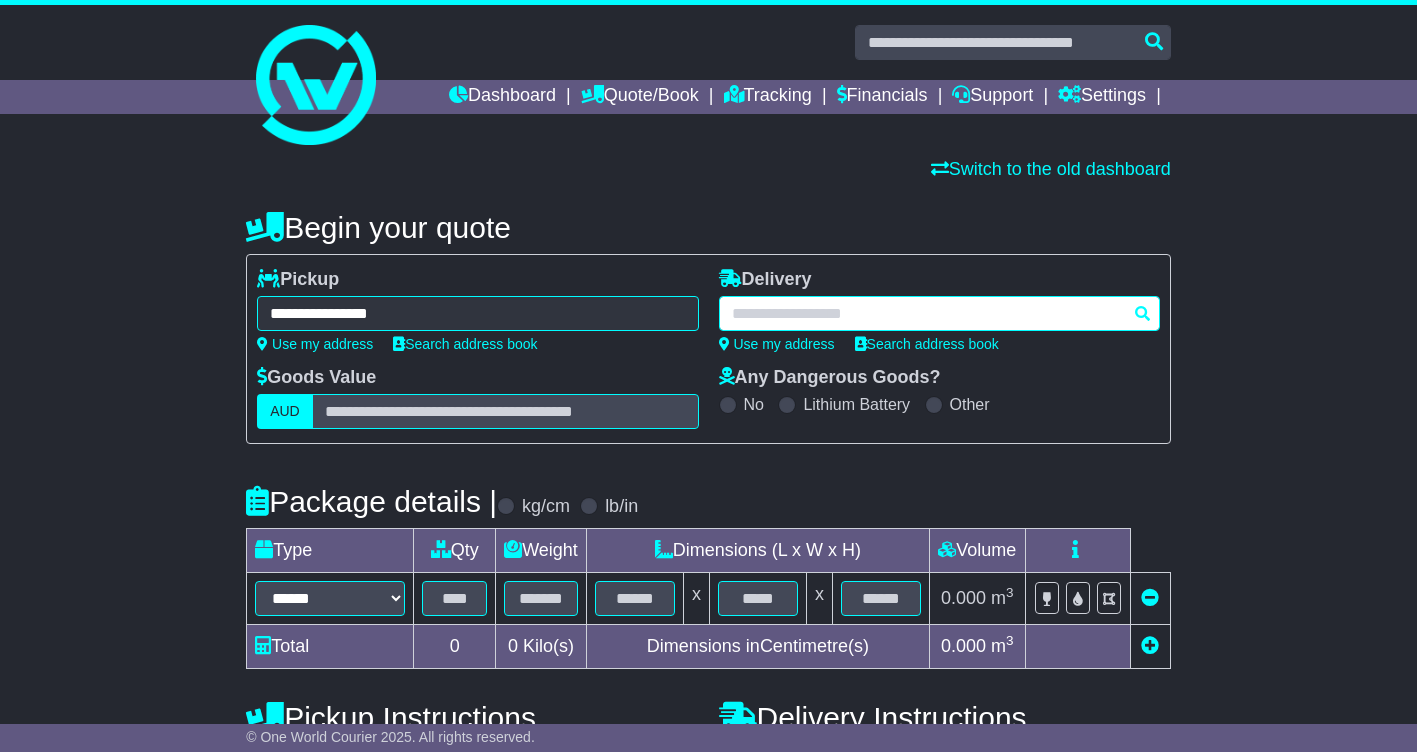 click at bounding box center (939, 313) 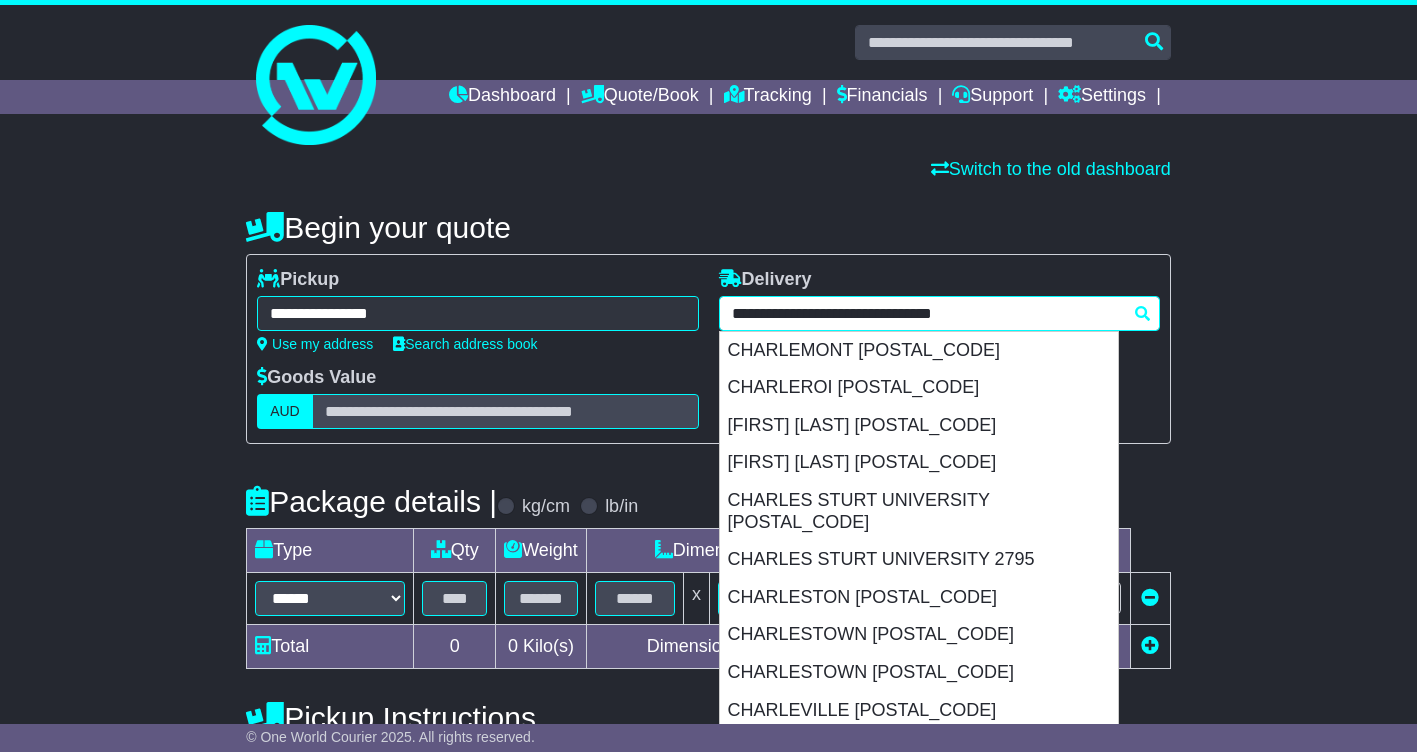 drag, startPoint x: 850, startPoint y: 313, endPoint x: 704, endPoint y: 307, distance: 146.12323 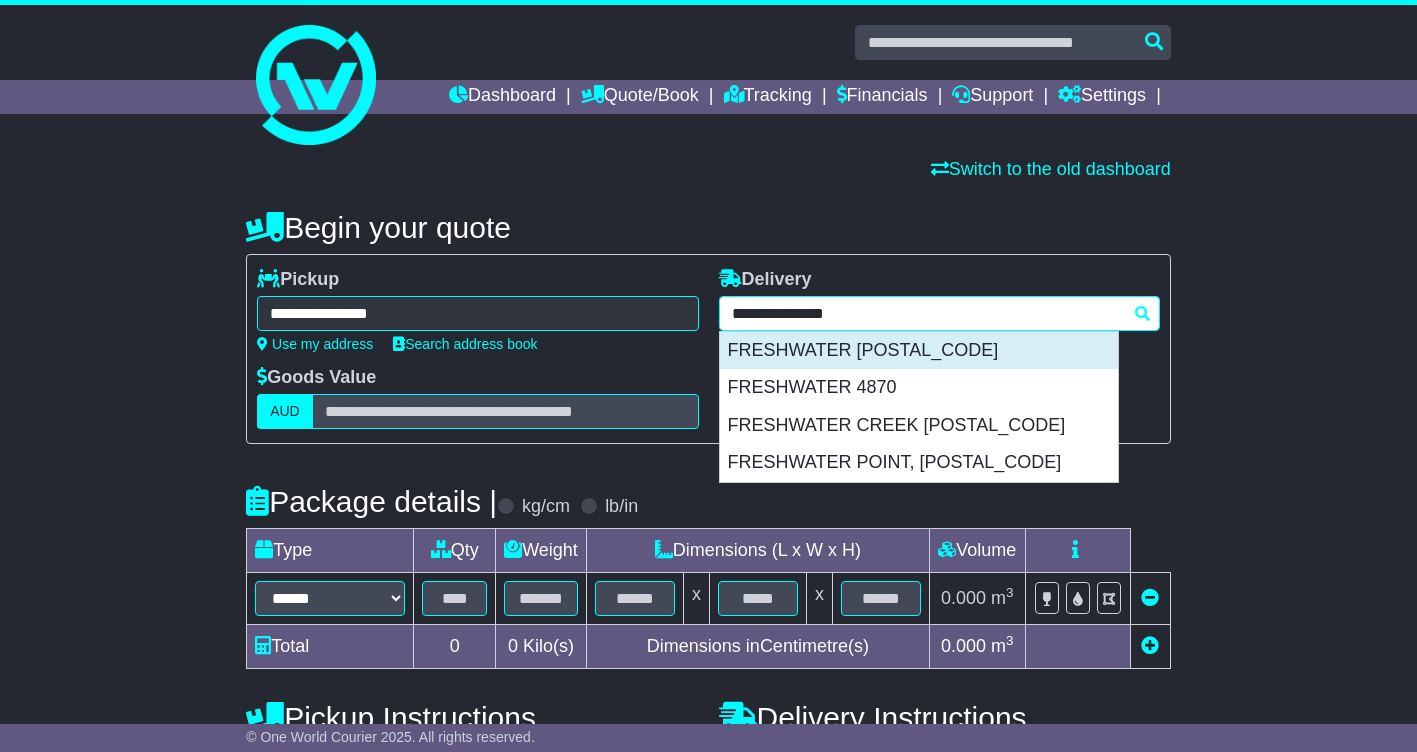 click on "FRESHWATER 2096" at bounding box center (919, 351) 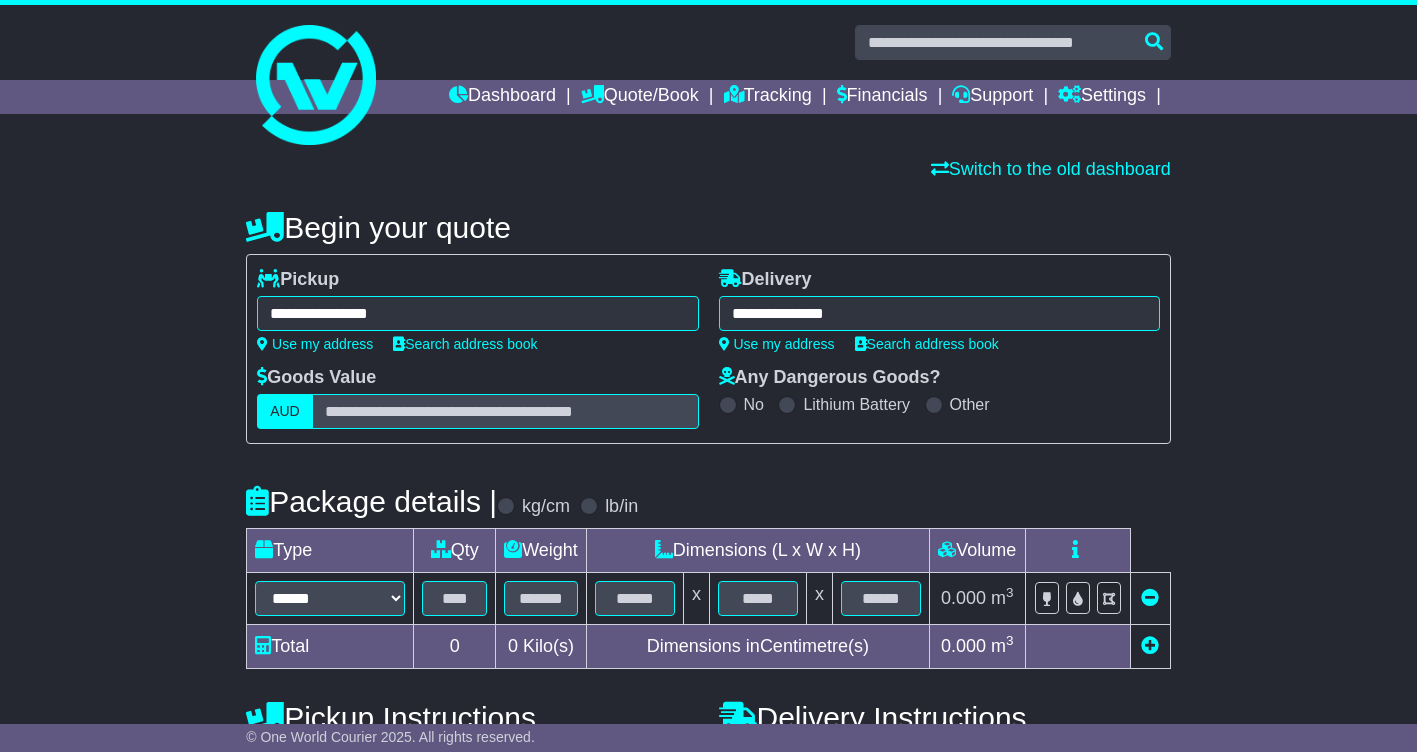 type on "**********" 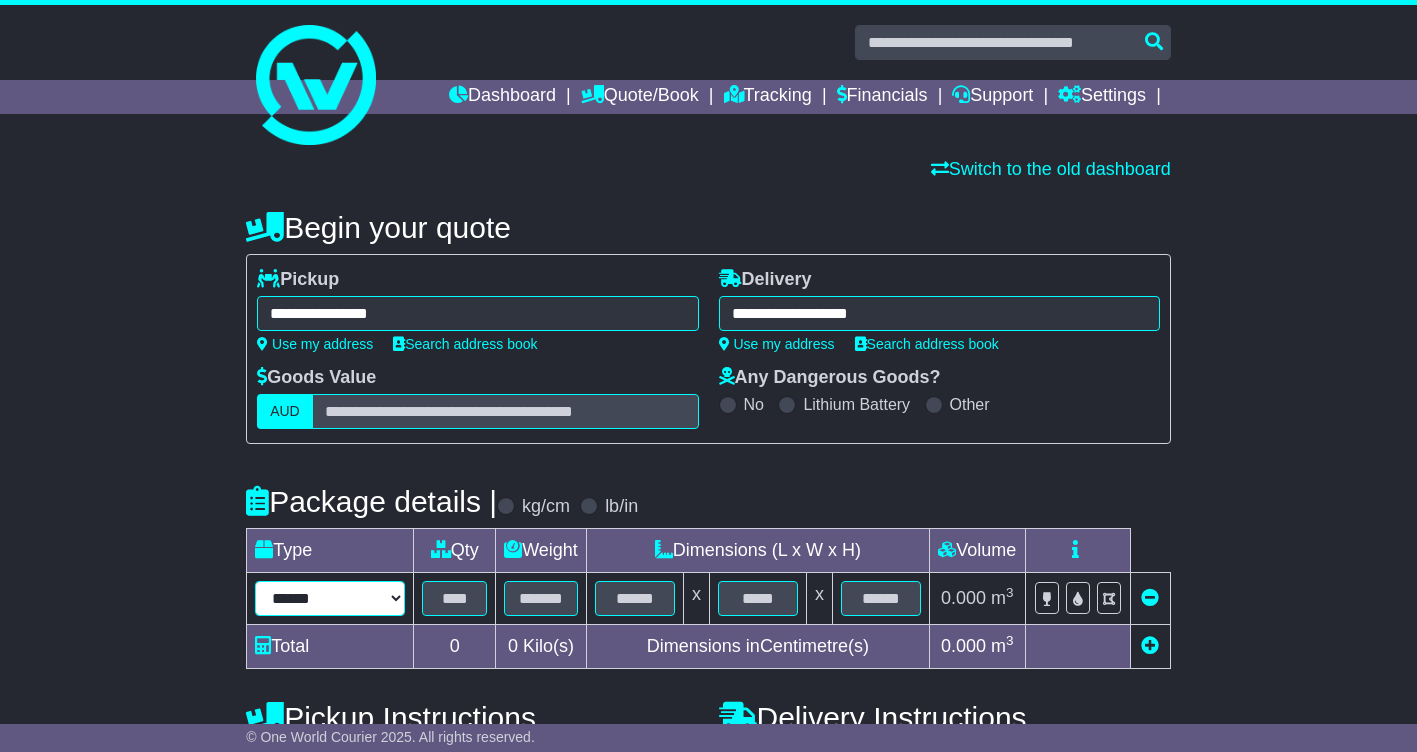 click on "****** ****** *** ******** ***** **** **** ****** *** *******" at bounding box center [330, 598] 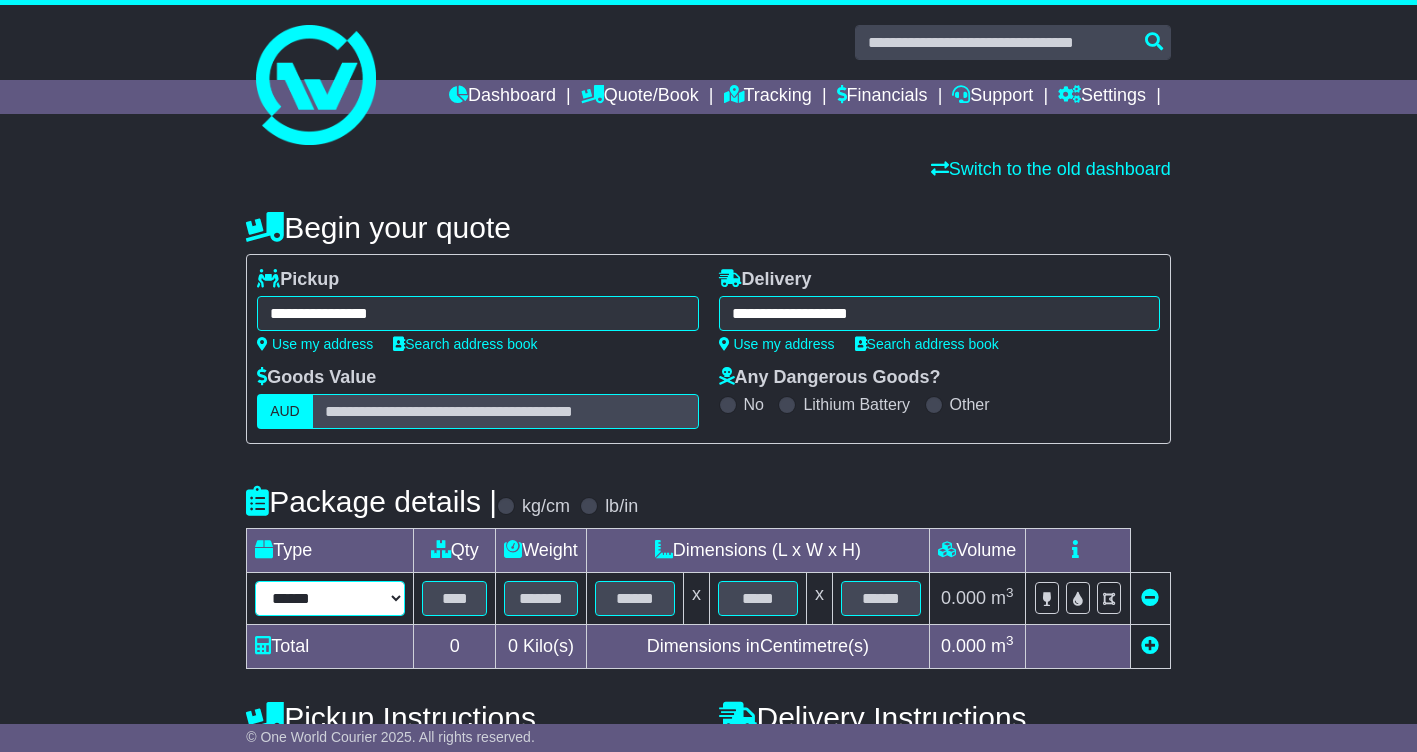 select on "****" 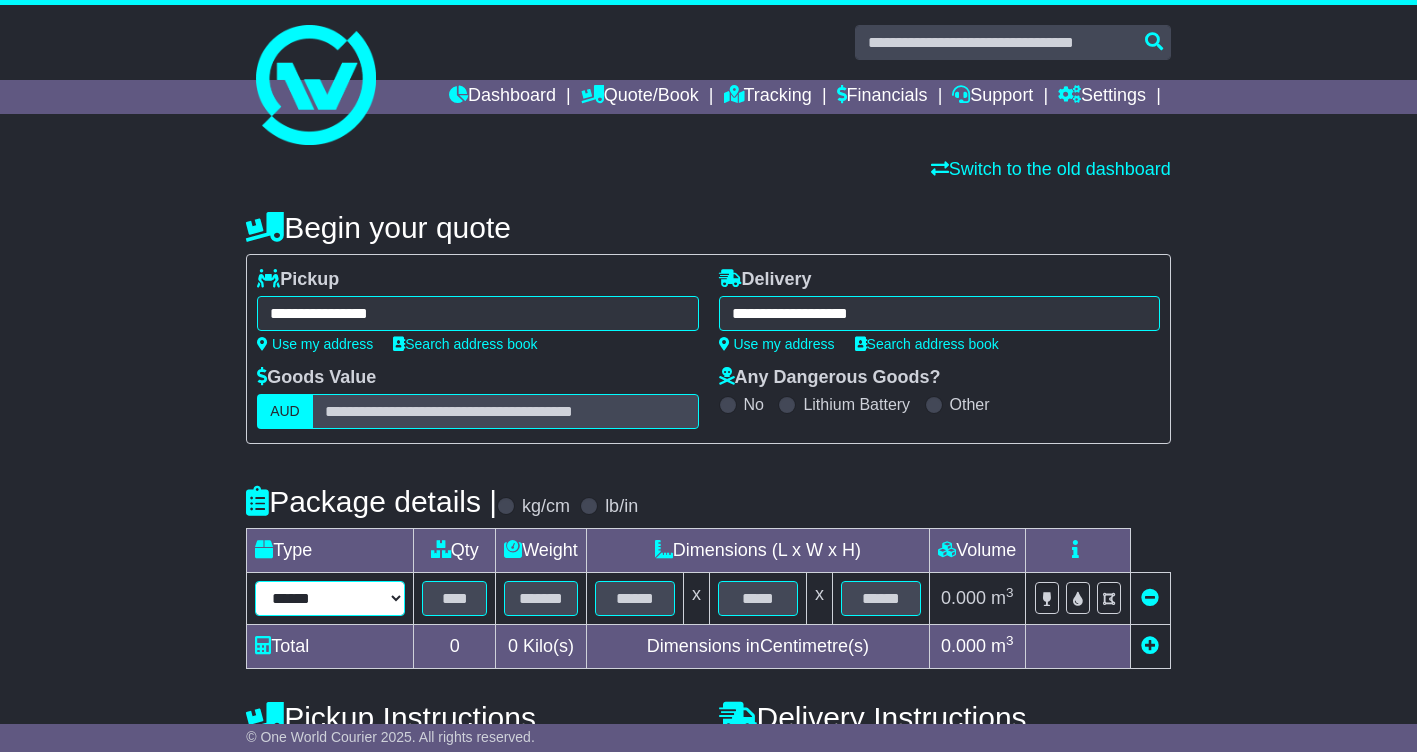 click on "****** ****** *** ******** ***** **** **** ****** *** *******" at bounding box center [330, 598] 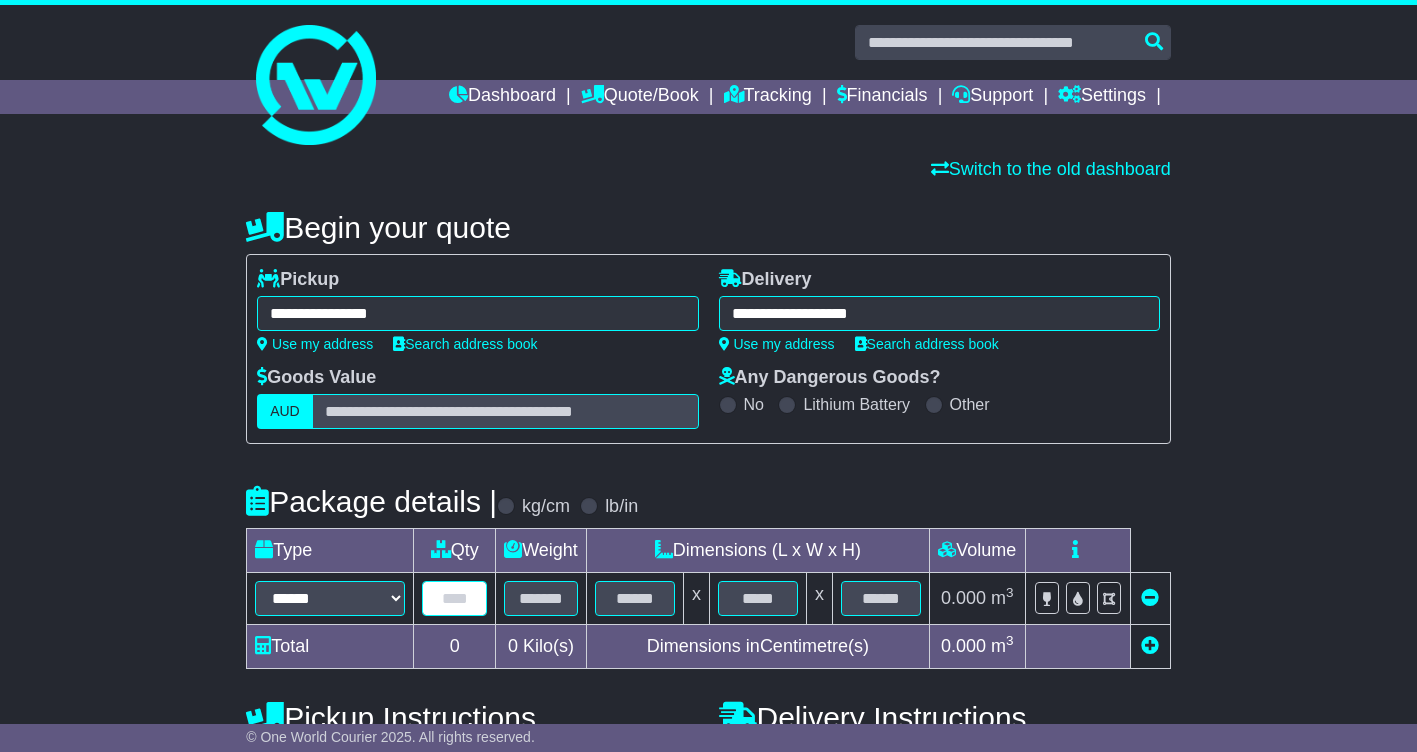 click at bounding box center (454, 598) 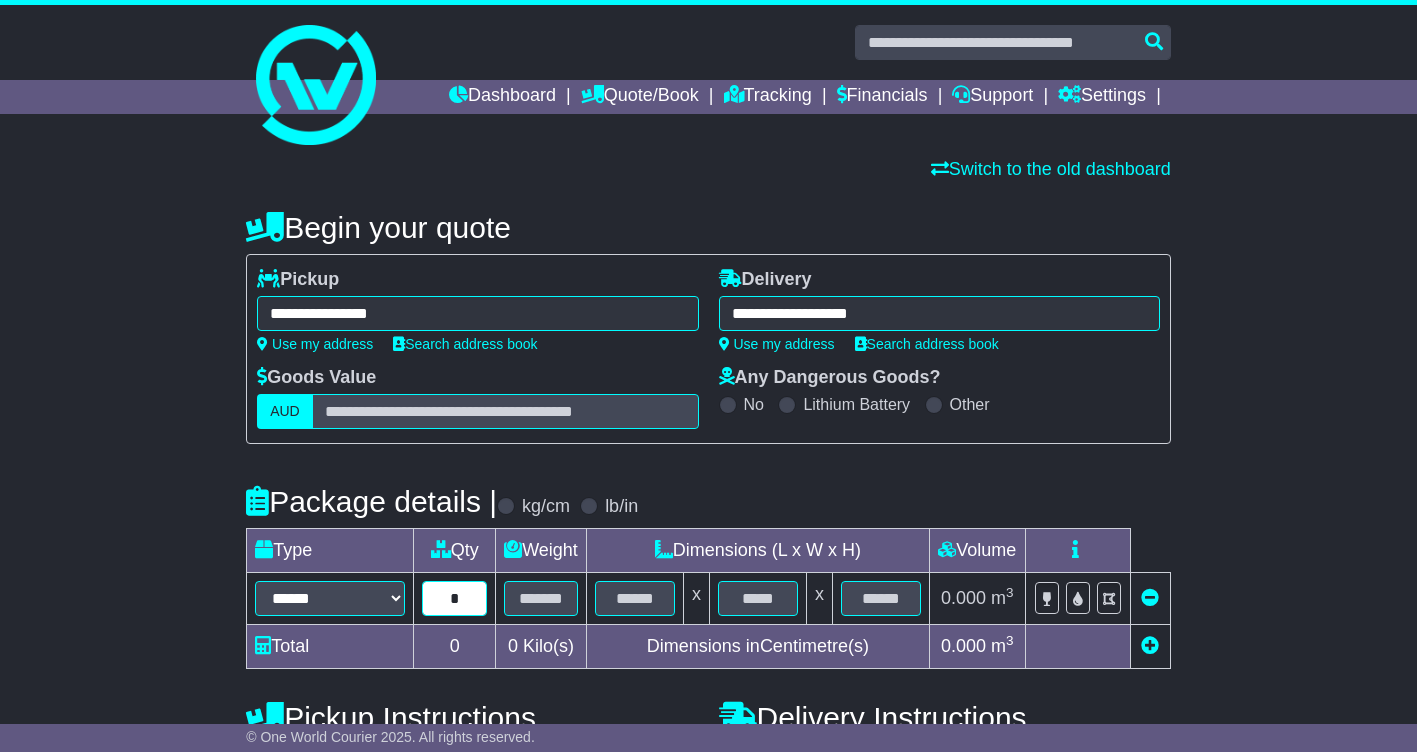 type on "*" 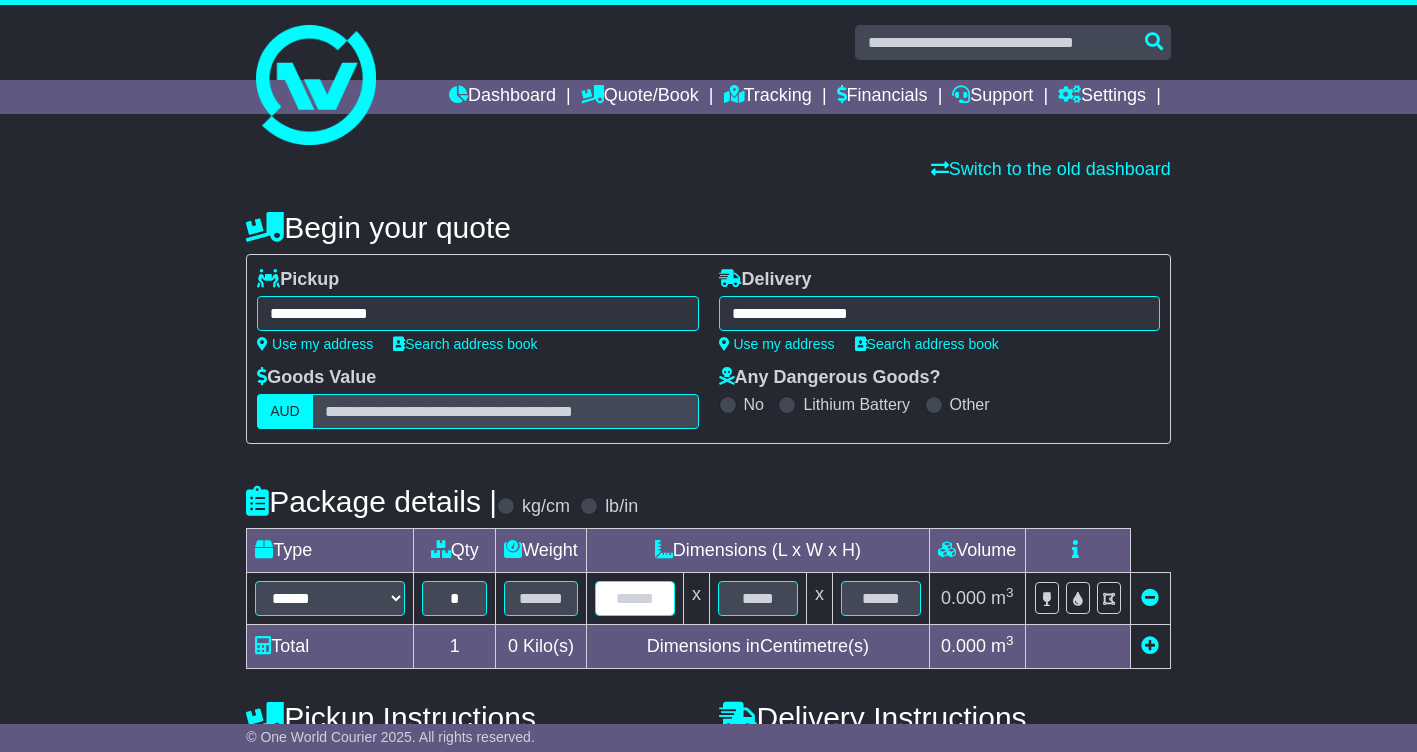 click at bounding box center (635, 598) 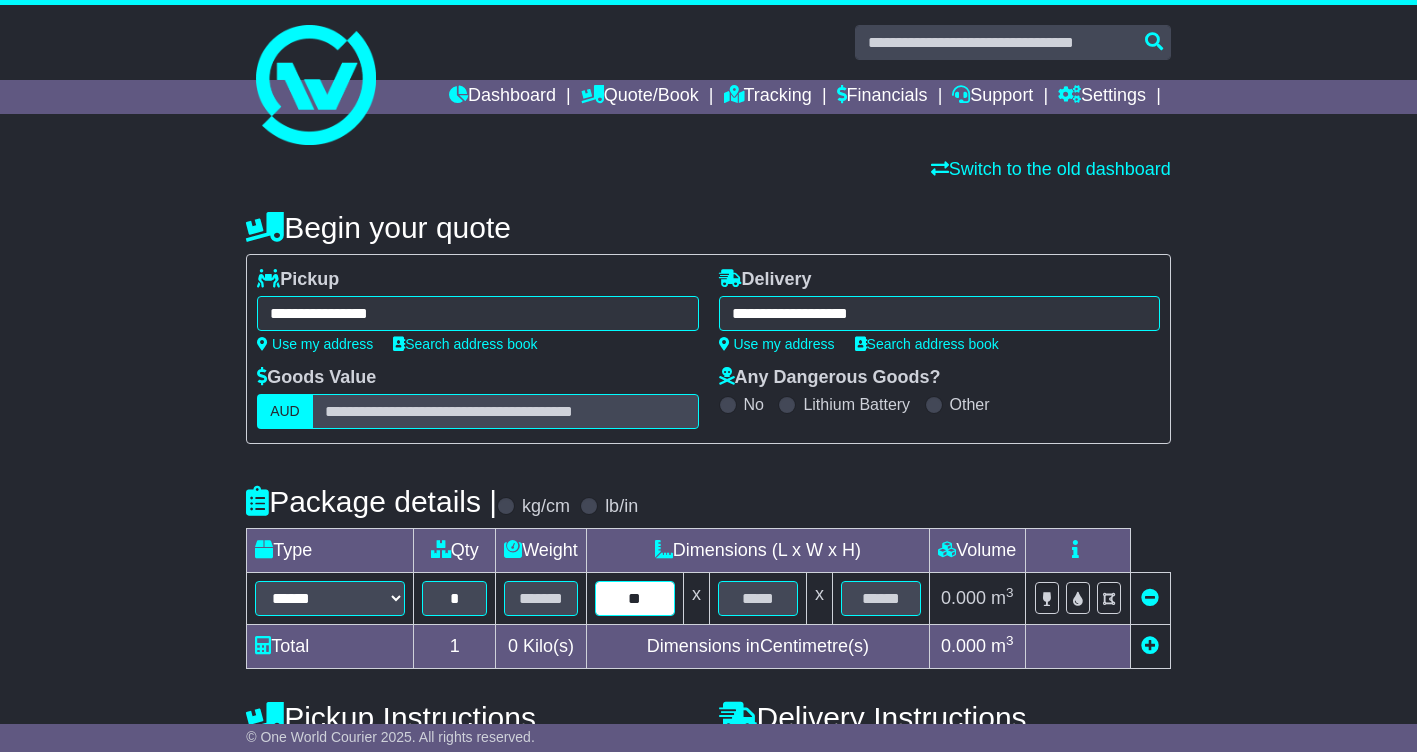 type on "**" 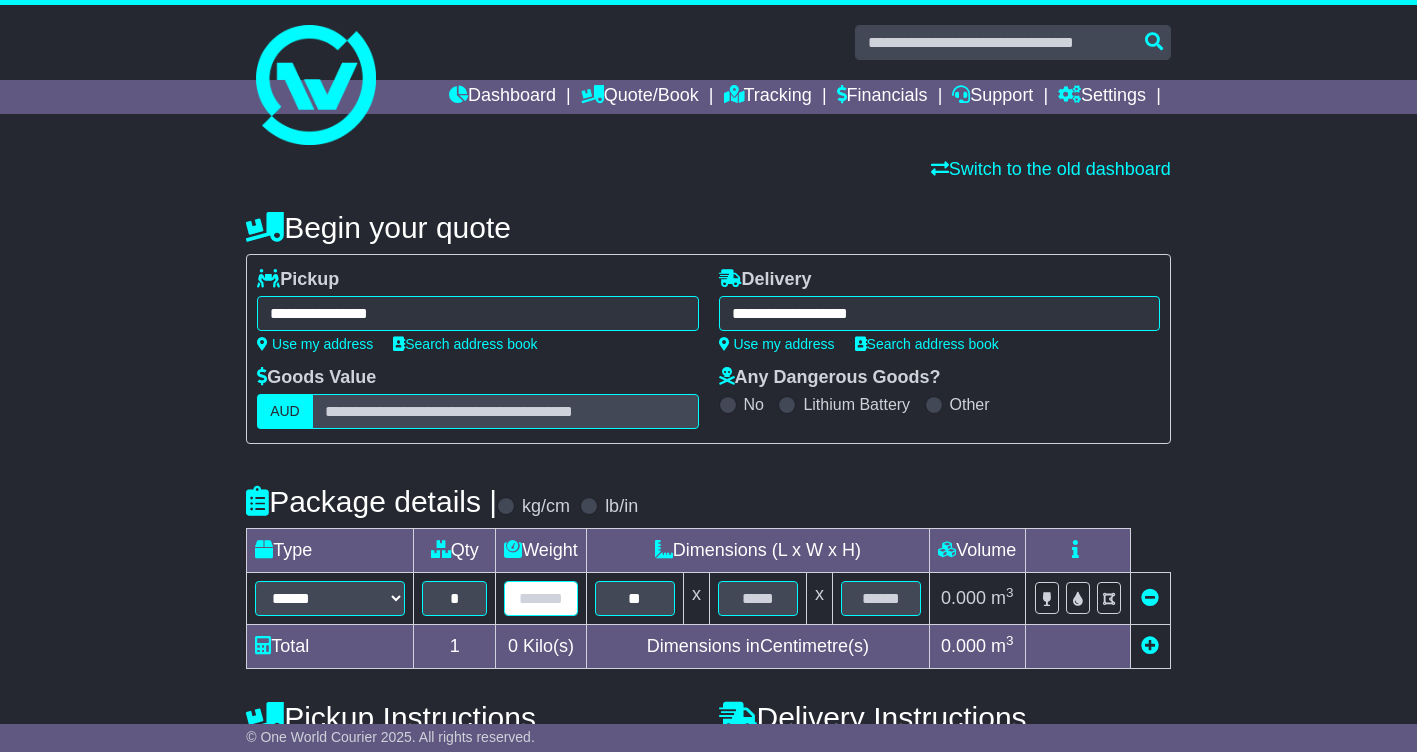click at bounding box center (541, 598) 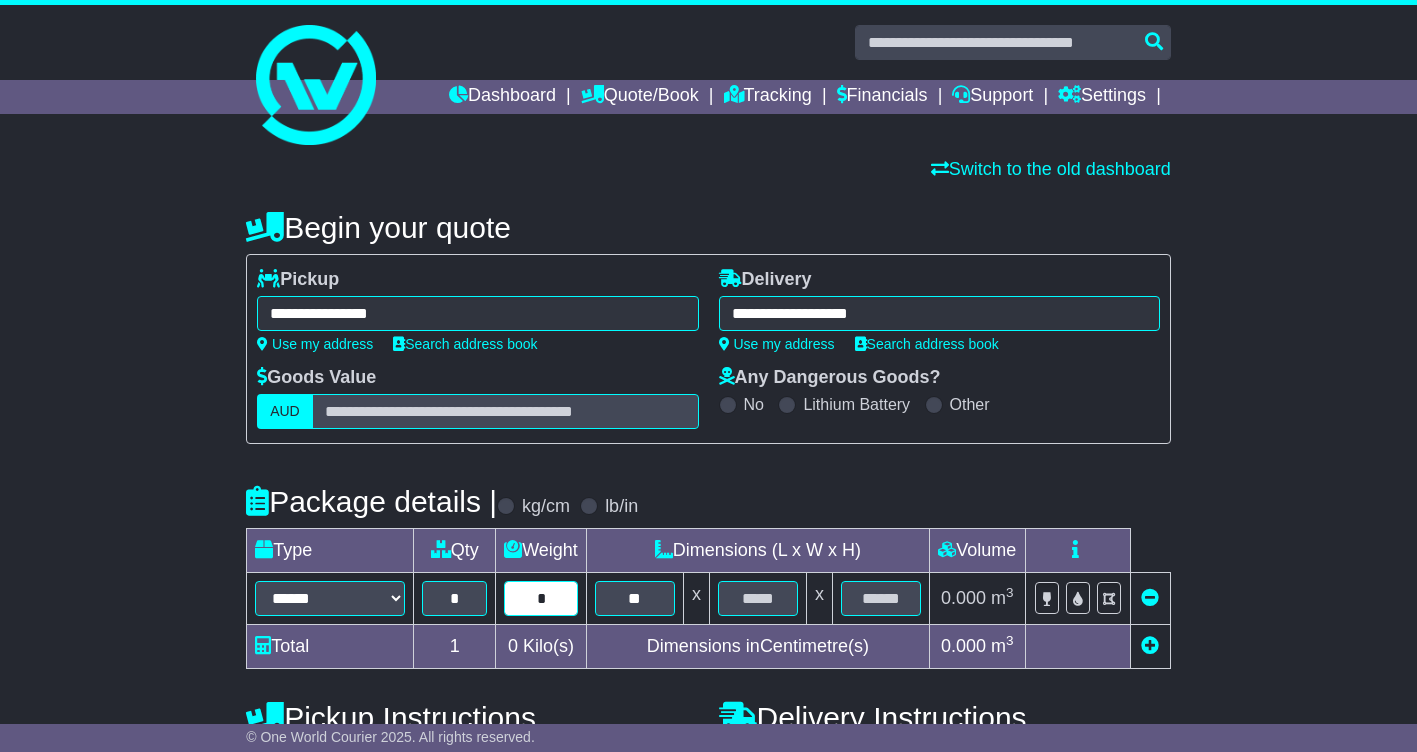 type on "*" 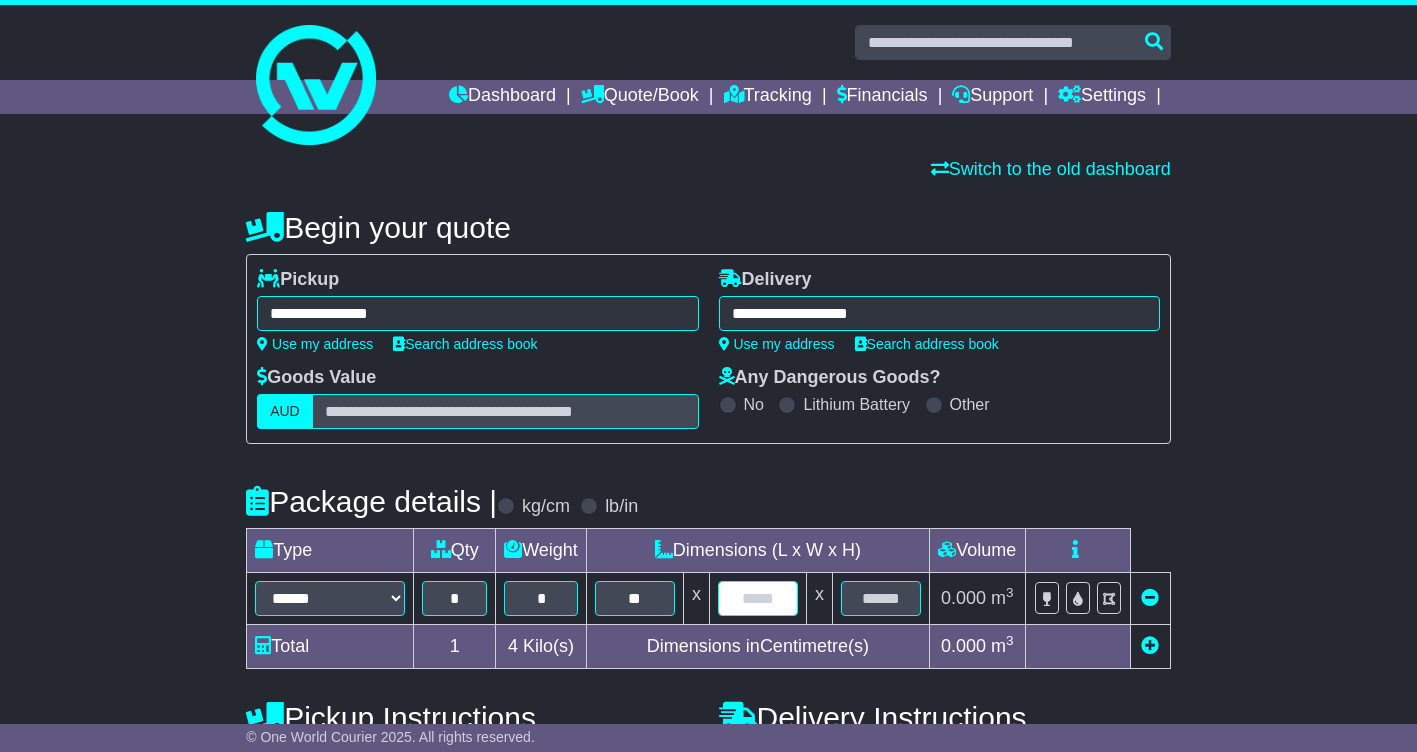 click at bounding box center [758, 598] 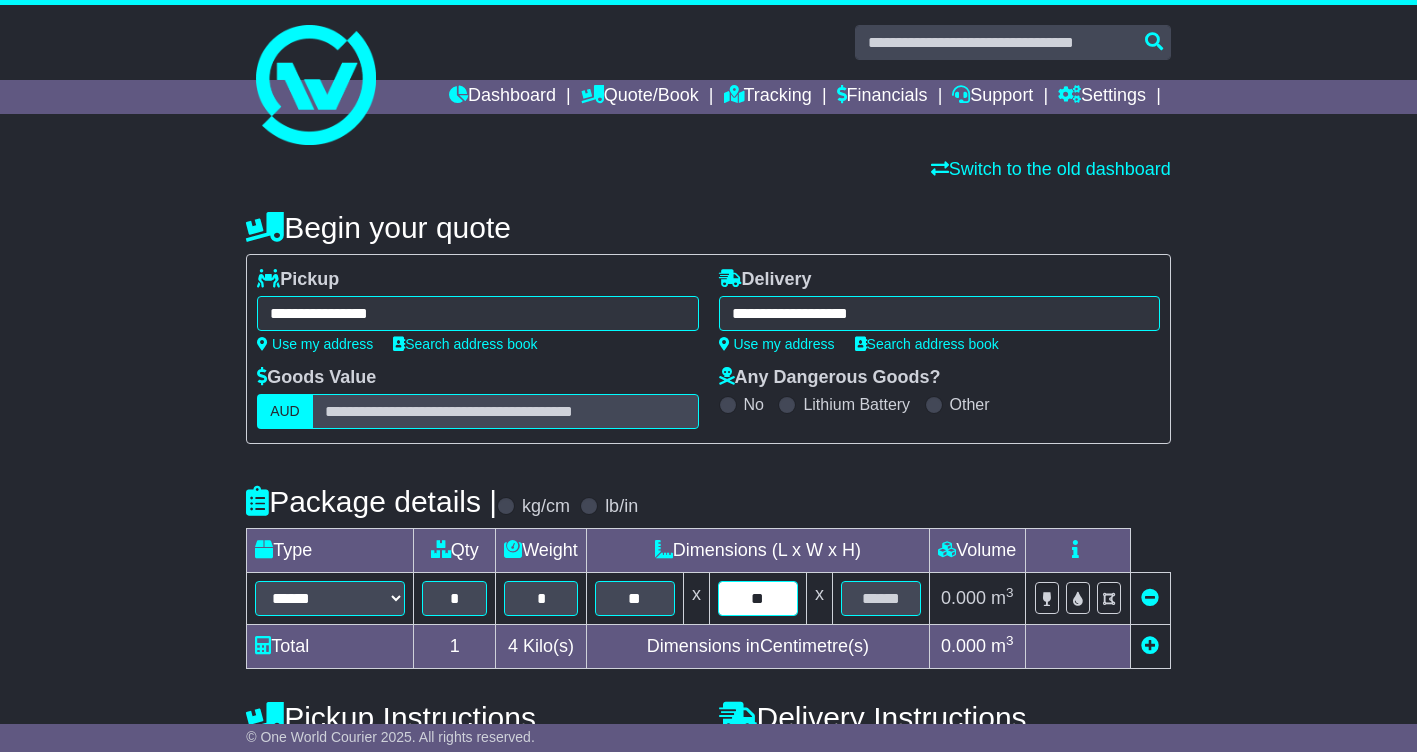 type on "**" 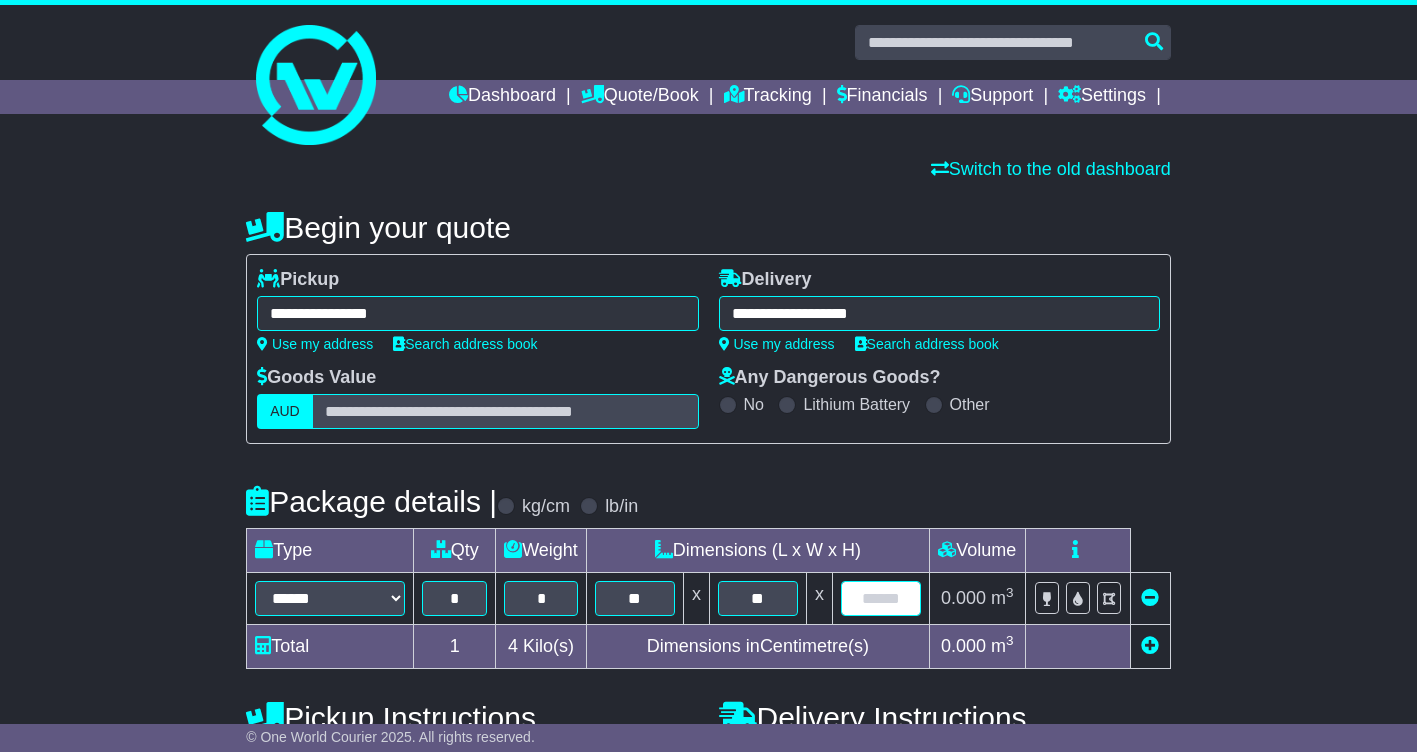 click at bounding box center (881, 598) 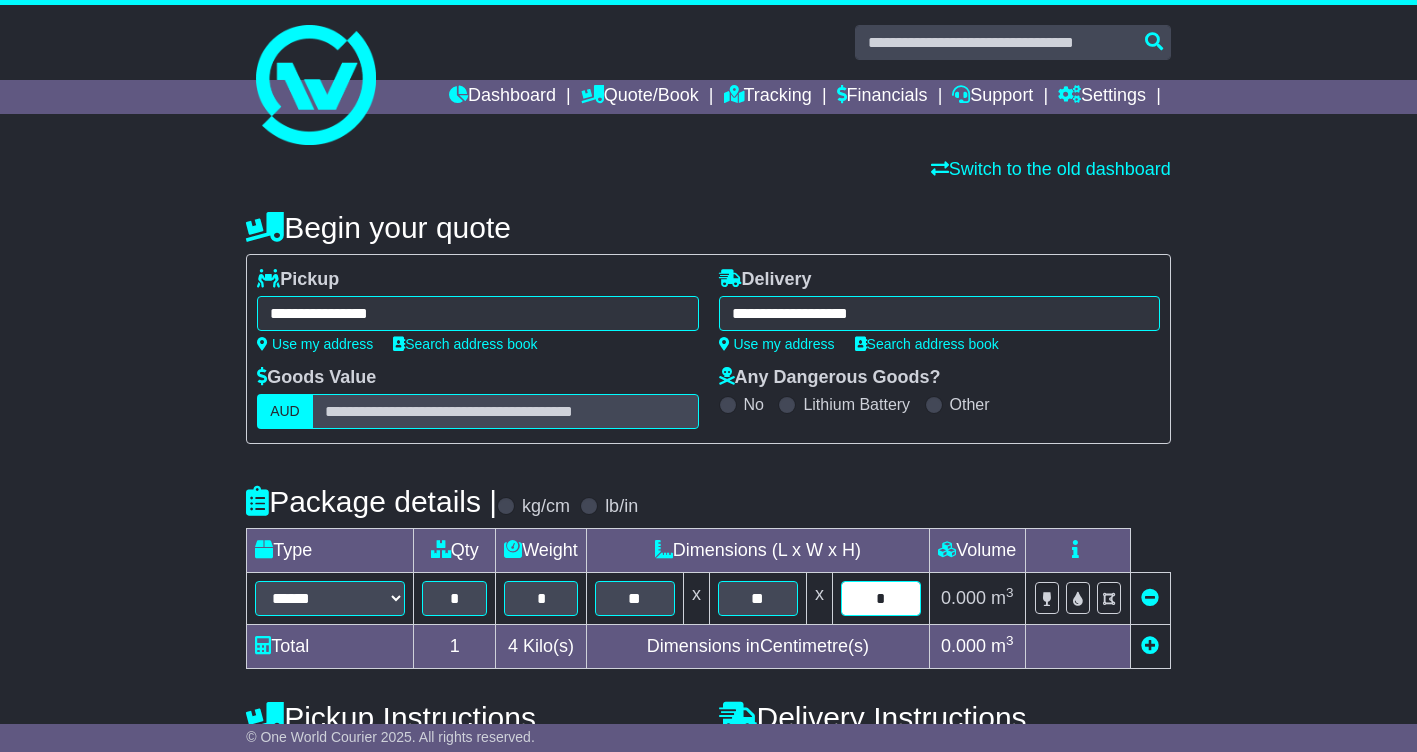 type on "*" 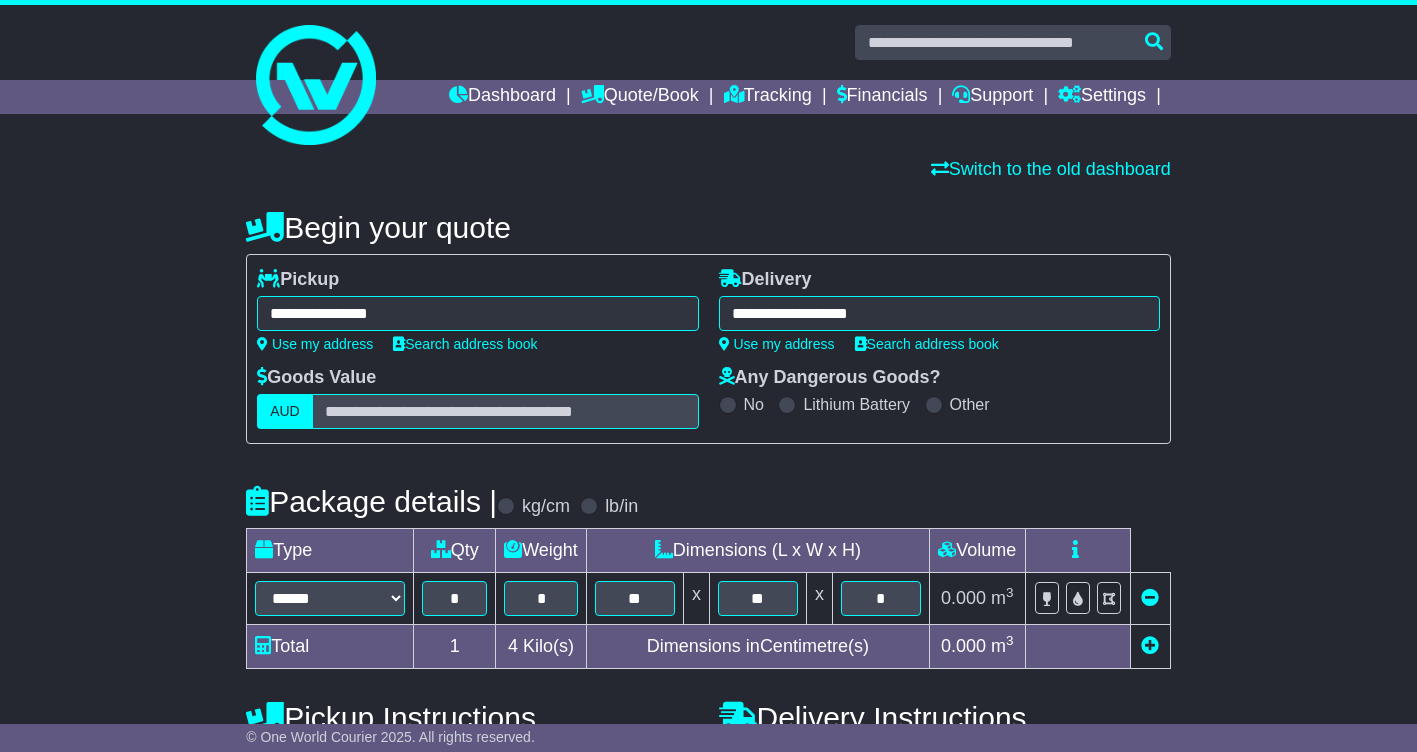 click on "**********" at bounding box center (708, 604) 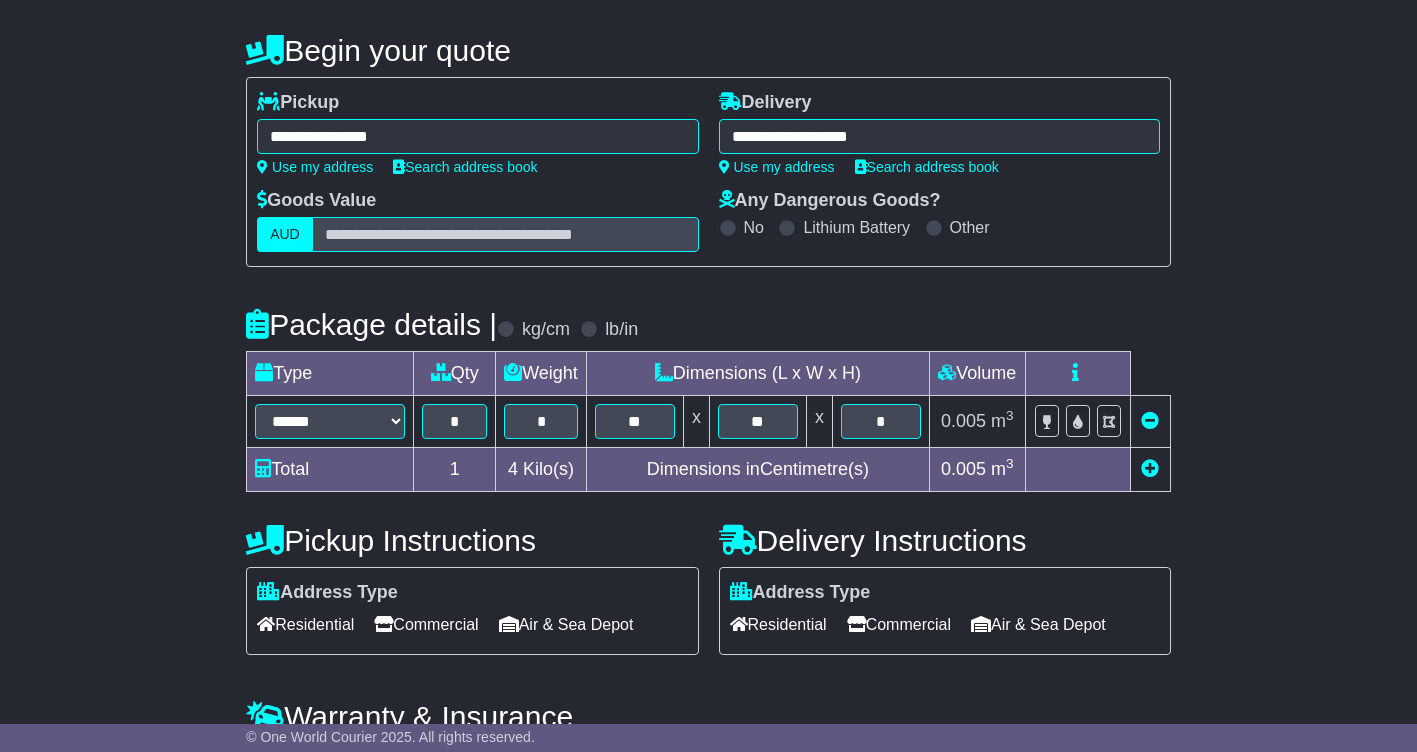 scroll, scrollTop: 300, scrollLeft: 0, axis: vertical 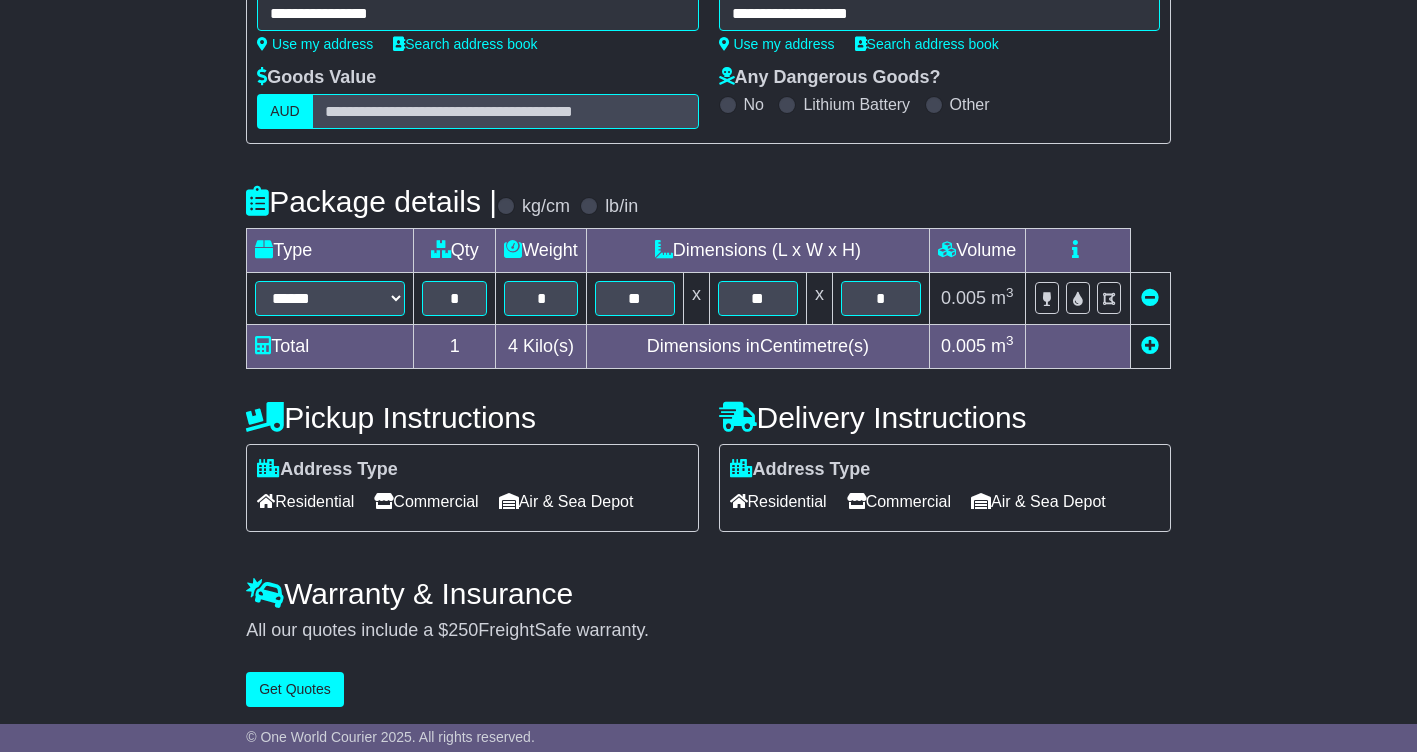 click on "Commercial" at bounding box center (426, 501) 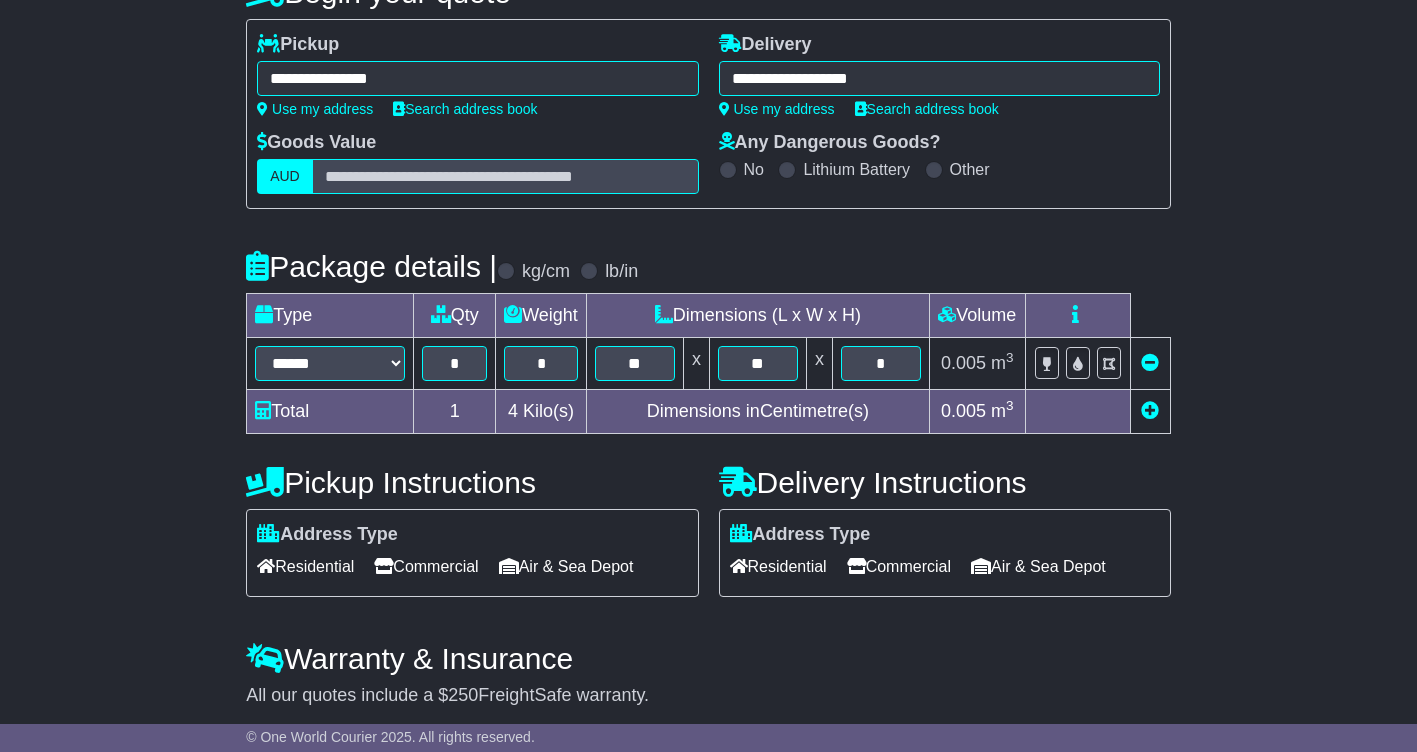 scroll, scrollTop: 200, scrollLeft: 0, axis: vertical 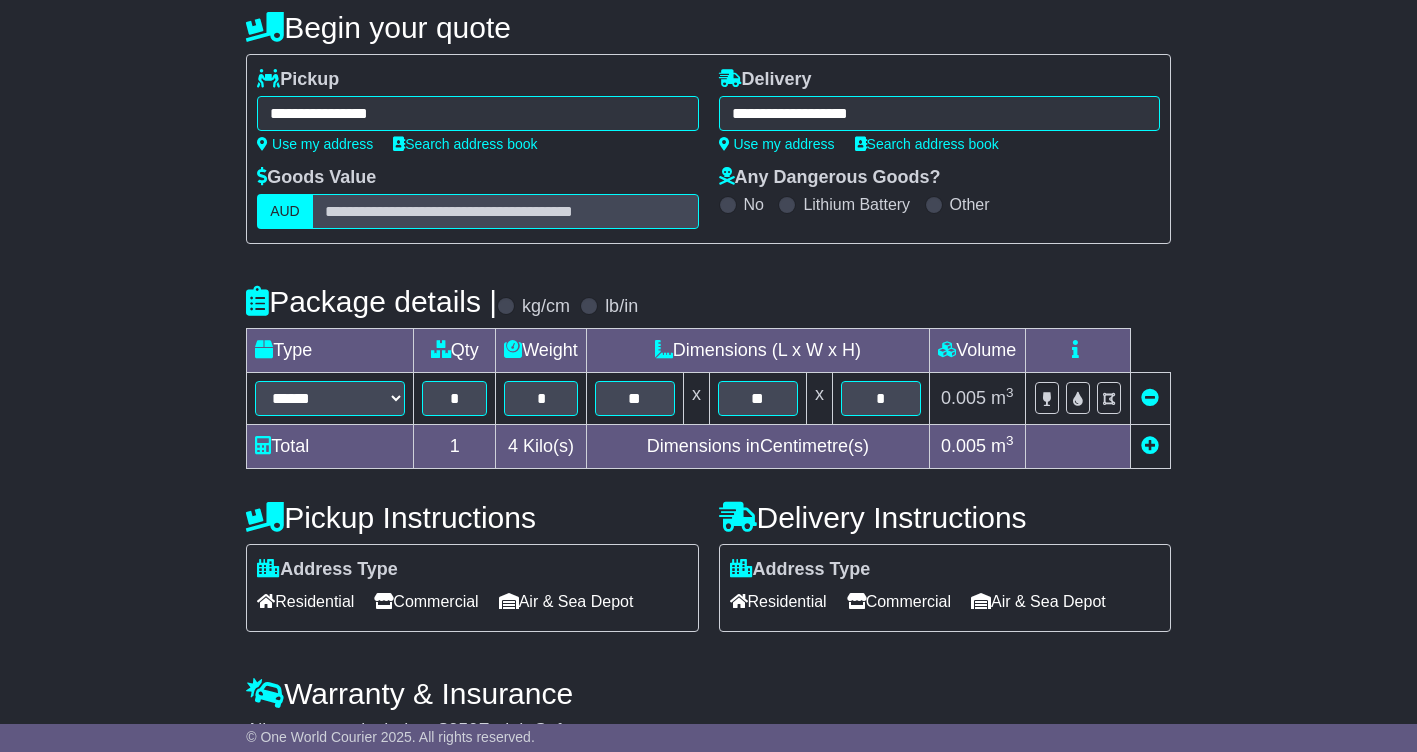 click on "Residential" at bounding box center (778, 601) 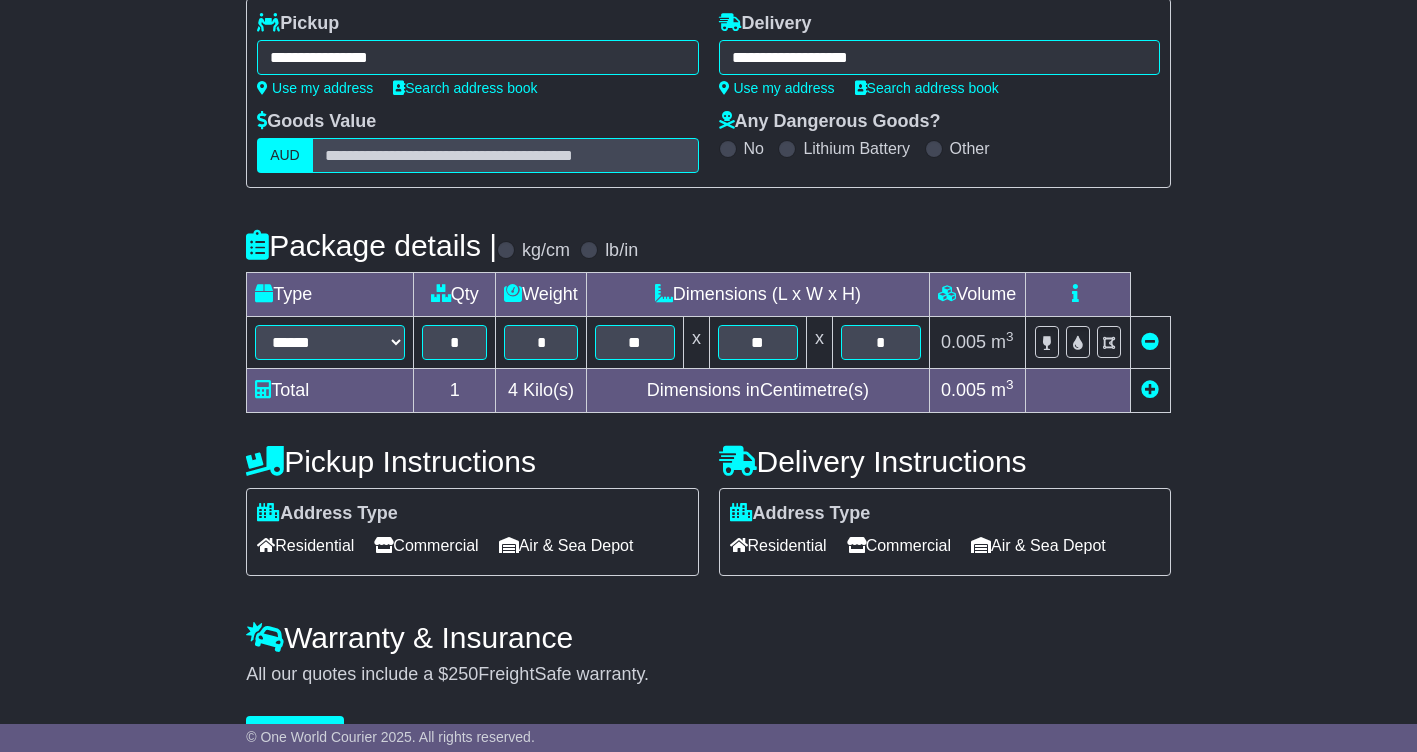 scroll, scrollTop: 307, scrollLeft: 0, axis: vertical 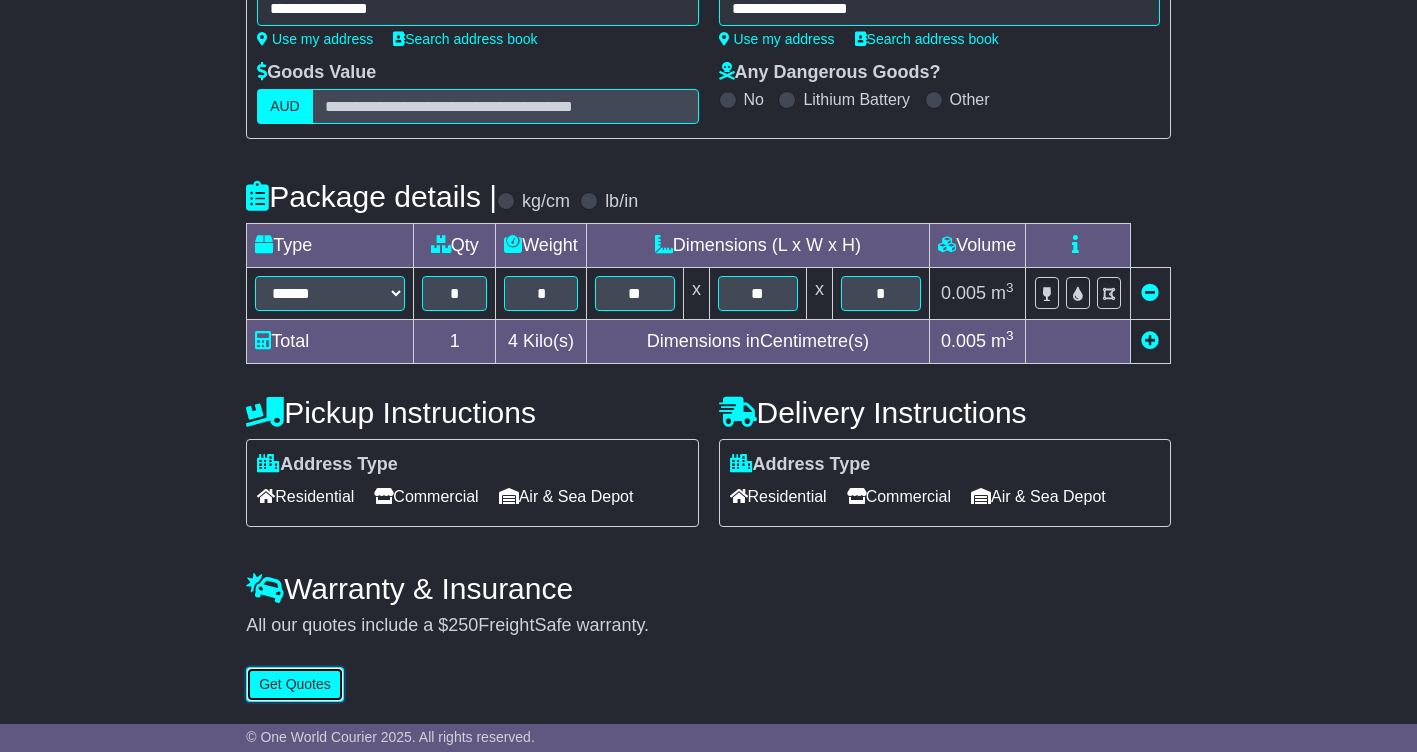 click on "Get Quotes" at bounding box center [295, 684] 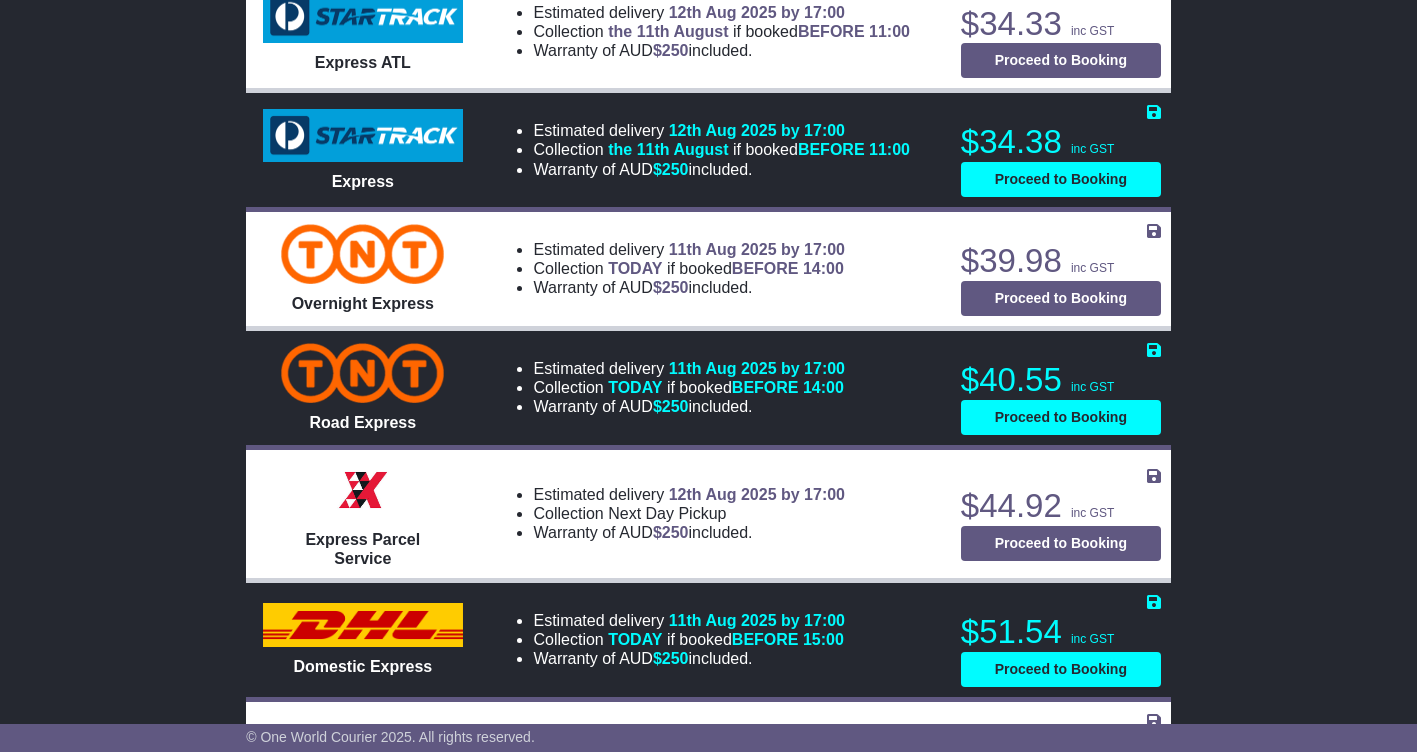 scroll, scrollTop: 1858, scrollLeft: 0, axis: vertical 